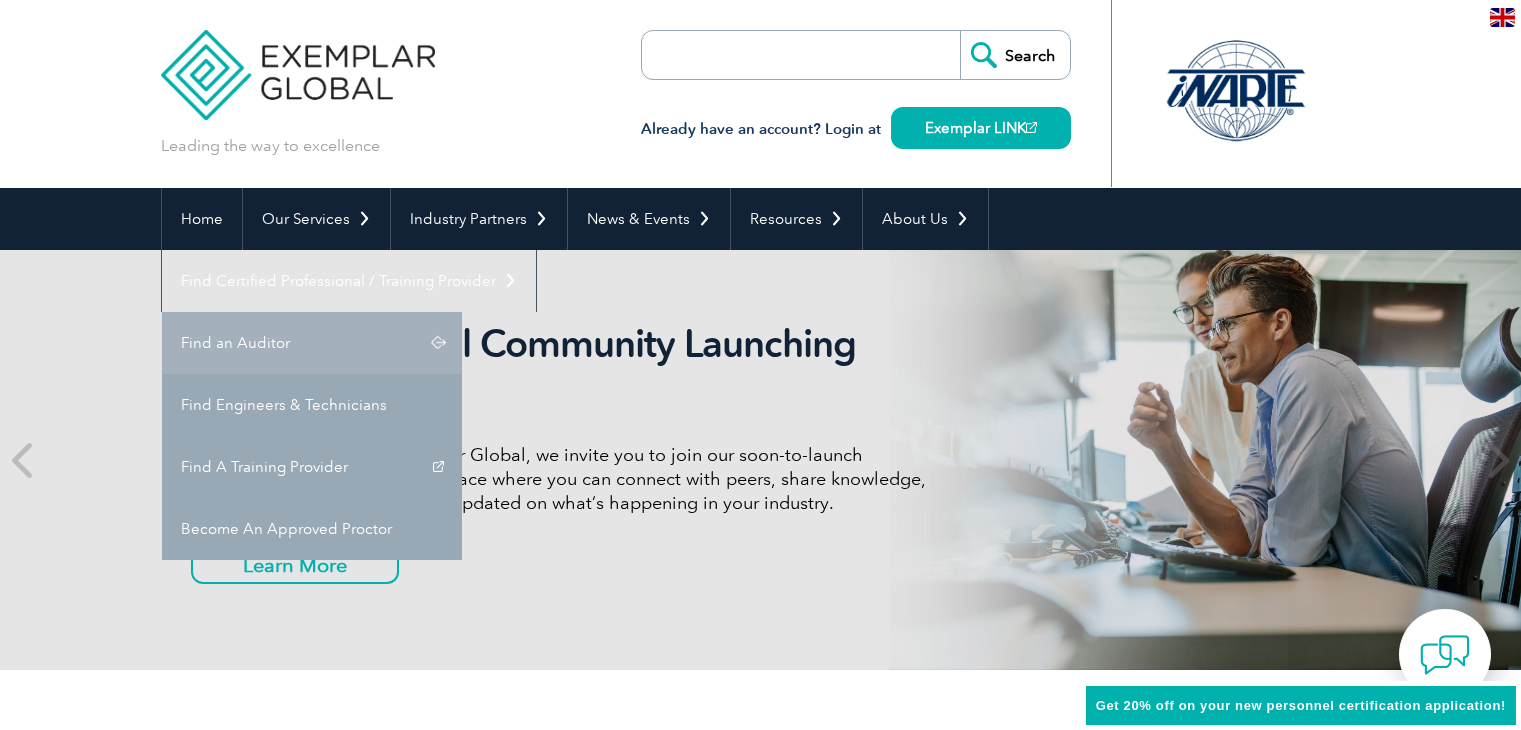 scroll, scrollTop: 0, scrollLeft: 0, axis: both 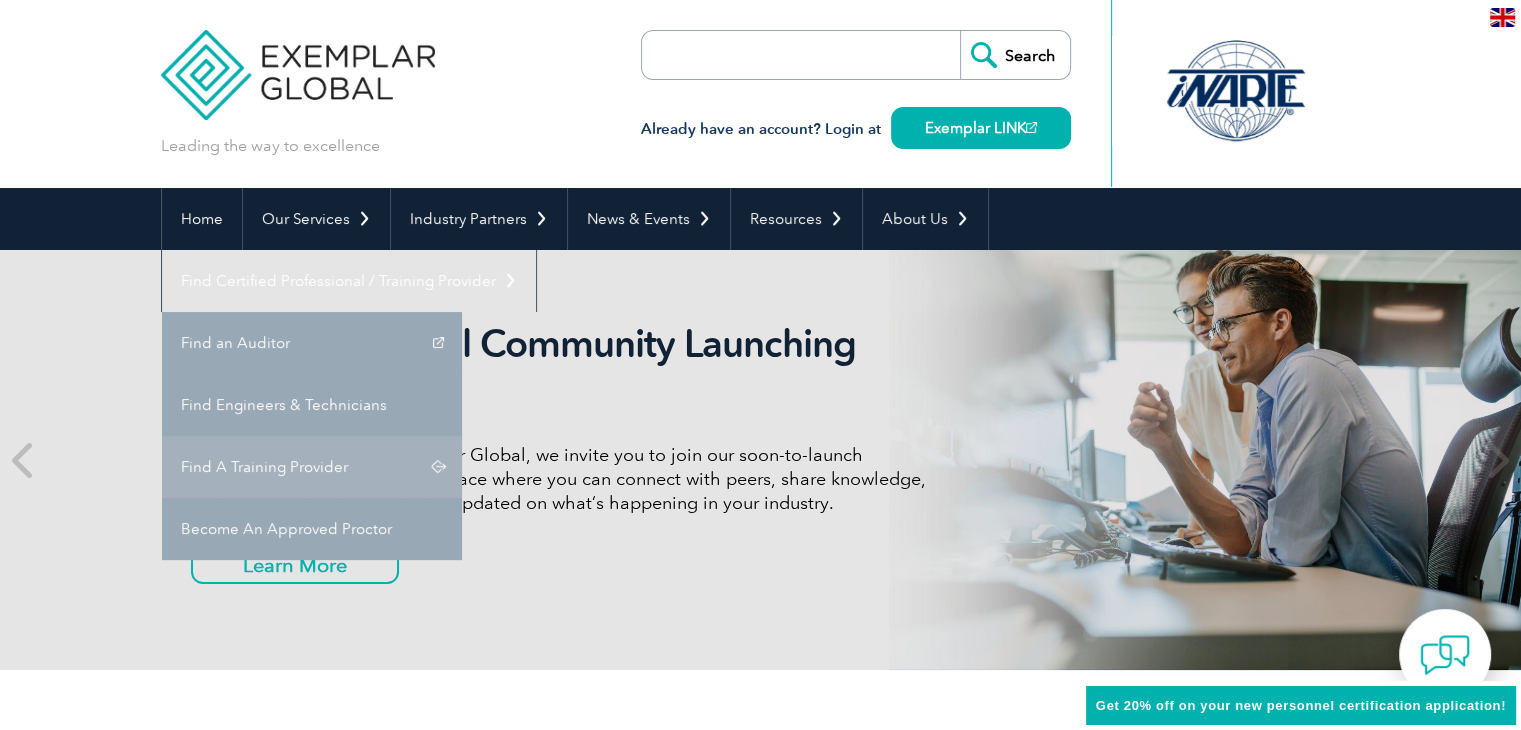 click on "Find A Training Provider" at bounding box center [312, 467] 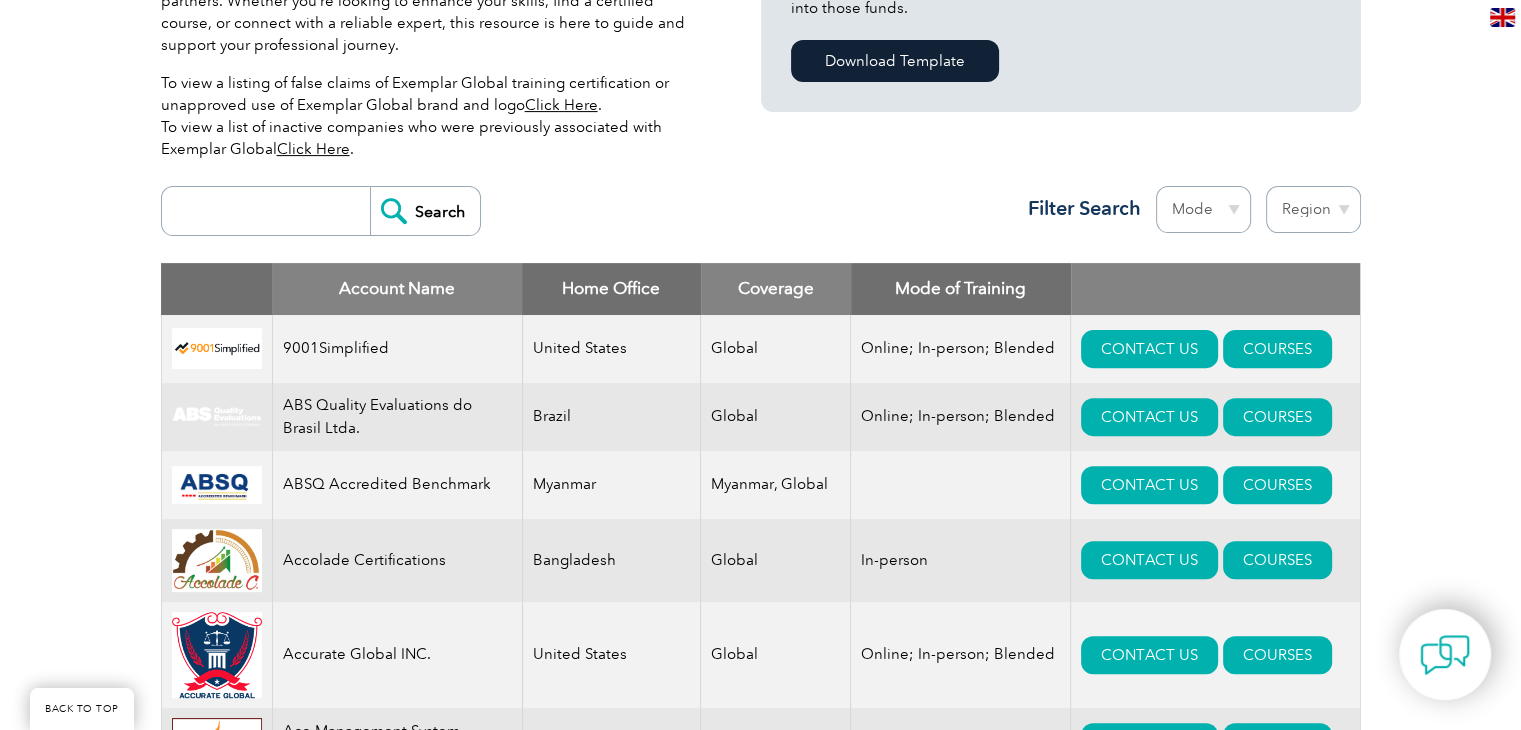 scroll, scrollTop: 694, scrollLeft: 0, axis: vertical 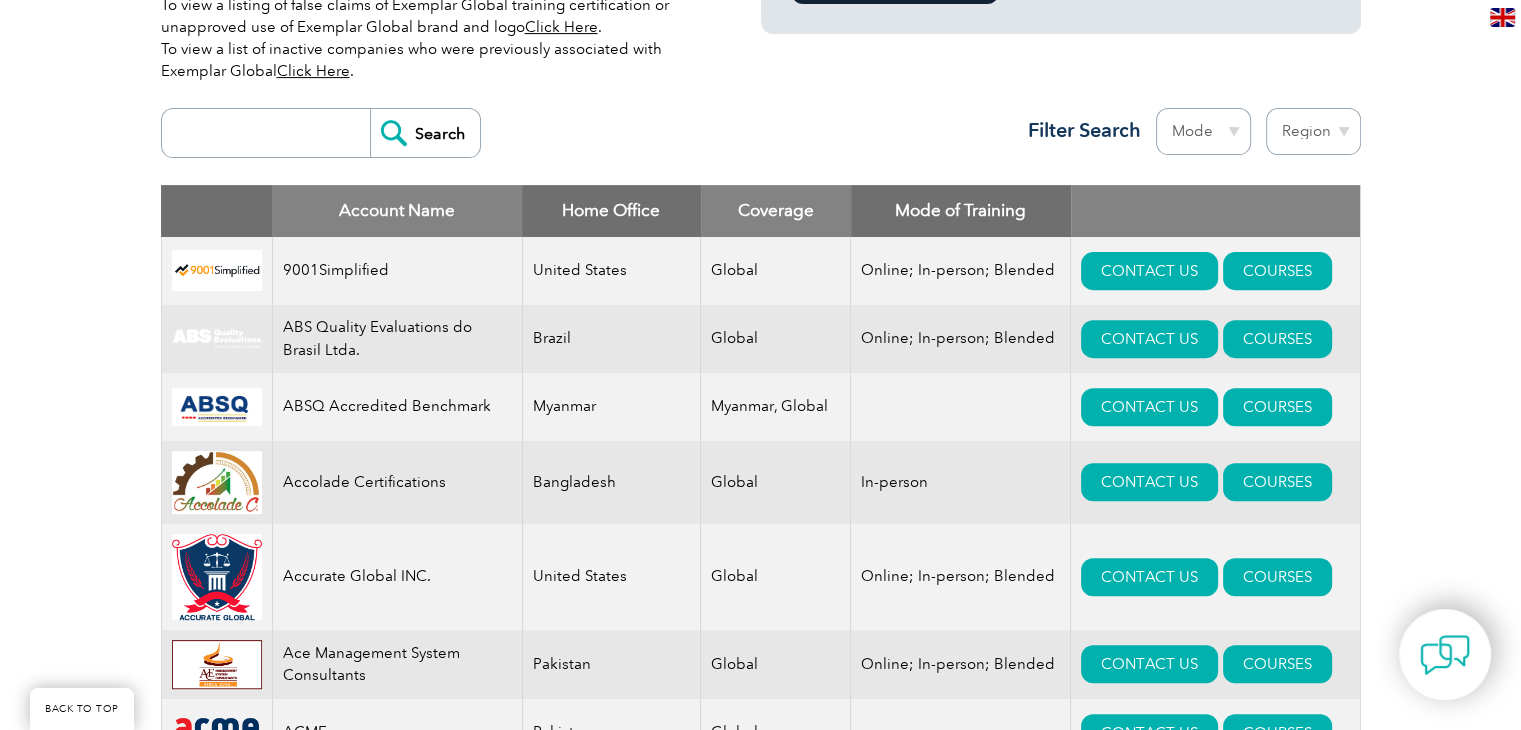 click on "Region
Australia
Bahrain
Bangladesh
Brazil
Canada
Colombia
Dominican Republic
Egypt
India
Indonesia
Iraq
Ireland
Jordan
Korea, Republic of
Malaysia
Malta
Mexico
Mongolia
Montenegro
Myanmar
Netherlands
New Zealand
Nigeria
Oman
Pakistan
Panama
Philippines
Portugal
Romania
Saudi Arabia
Serbia
Singapore
South Africa
Taiwan
Thailand
Trinidad and Tobago" at bounding box center [1313, 131] 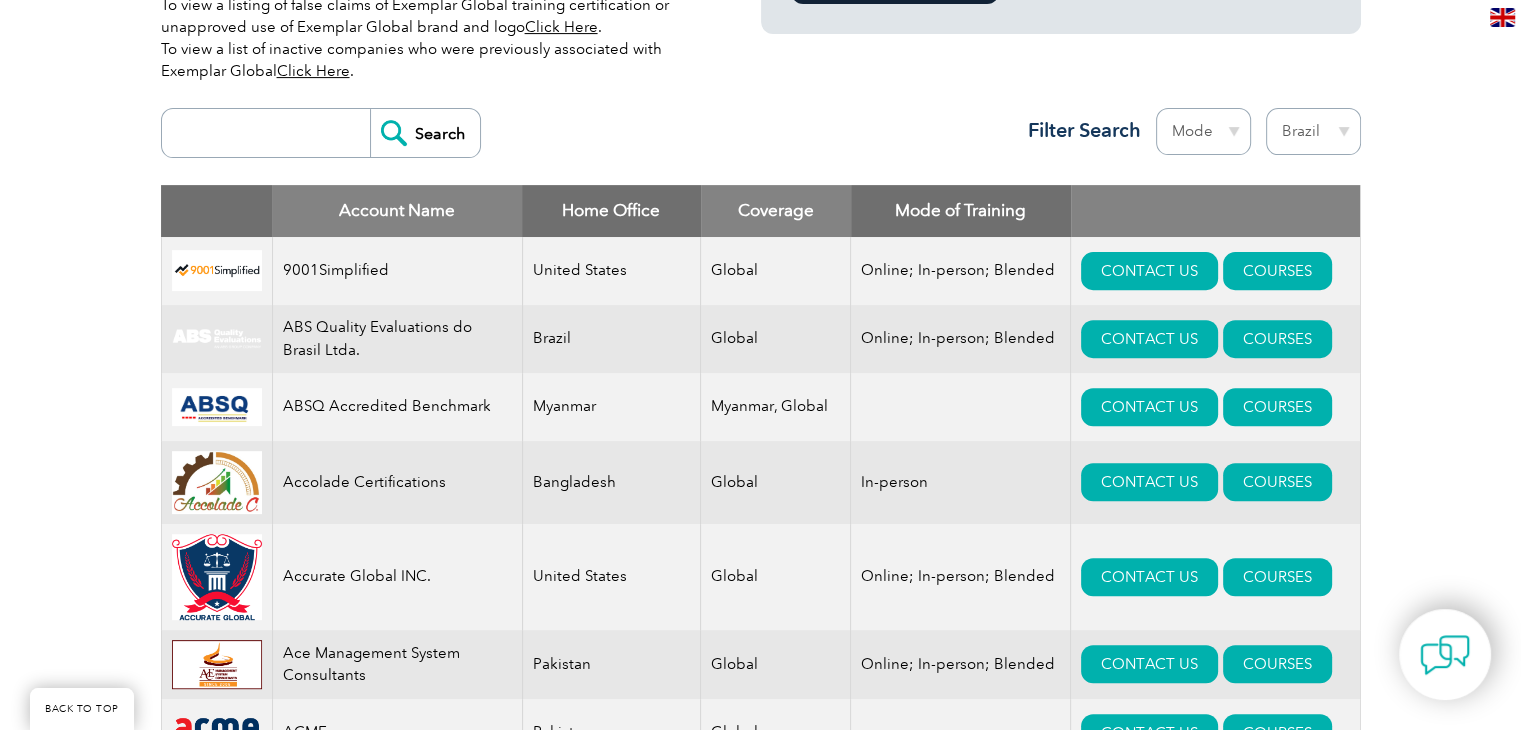 click on "Region
Australia
Bahrain
Bangladesh
Brazil
Canada
Colombia
Dominican Republic
Egypt
India
Indonesia
Iraq
Ireland
Jordan
Korea, Republic of
Malaysia
Malta
Mexico
Mongolia
Montenegro
Myanmar
Netherlands
New Zealand
Nigeria
Oman
Pakistan
Panama
Philippines
Portugal
Romania
Saudi Arabia
Serbia
Singapore
South Africa
Taiwan
Thailand
Trinidad and Tobago" at bounding box center (1313, 131) 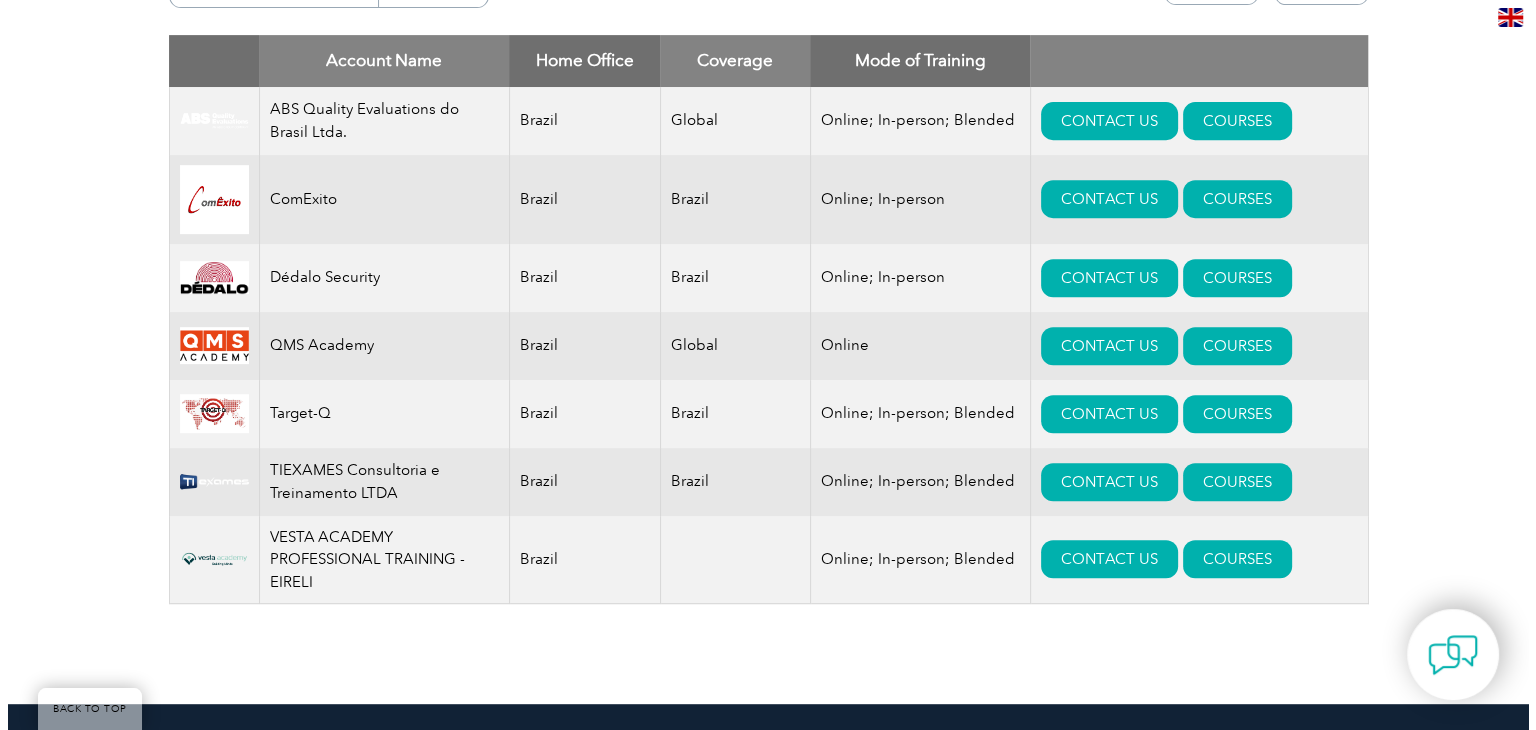 scroll, scrollTop: 864, scrollLeft: 0, axis: vertical 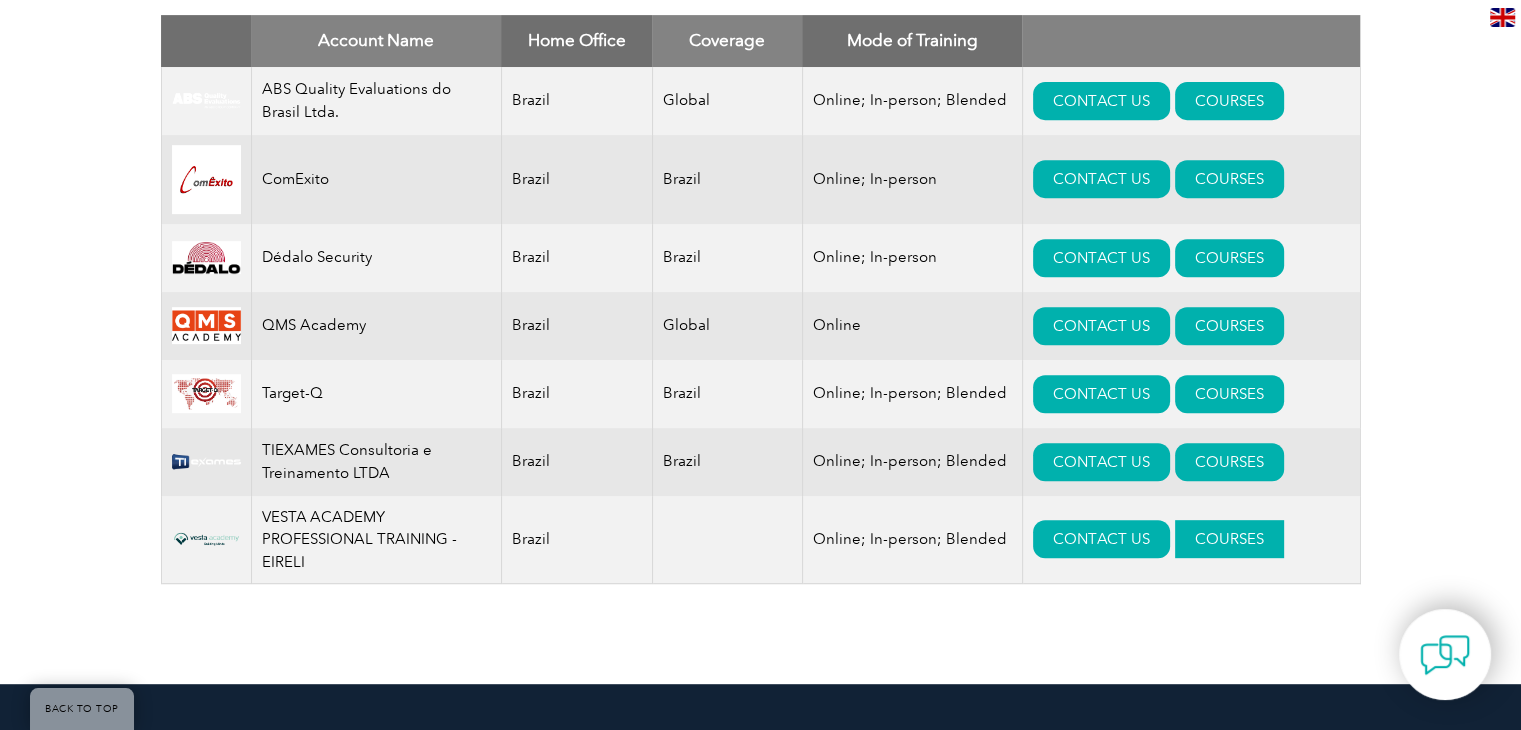 click on "COURSES" at bounding box center [1229, 539] 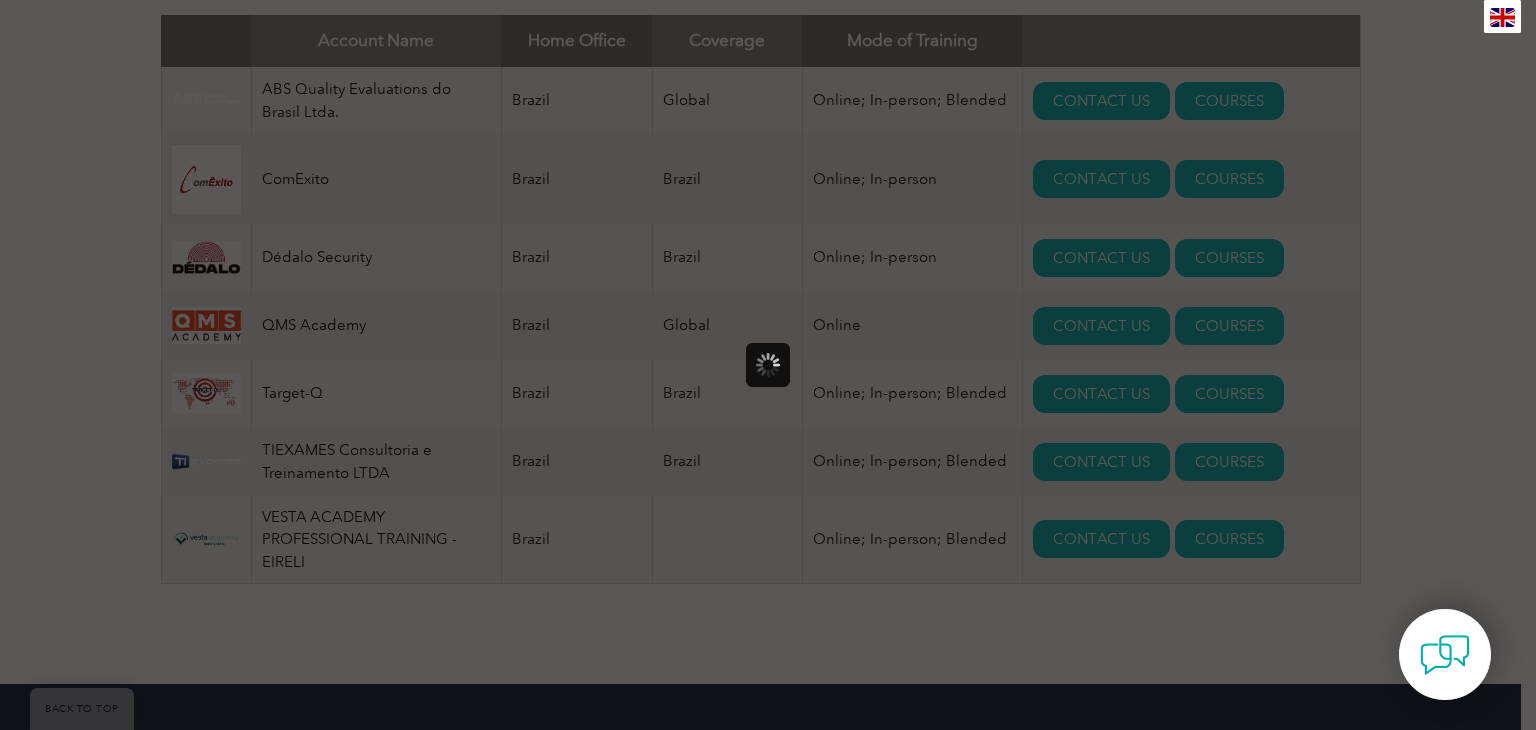 scroll, scrollTop: 0, scrollLeft: 0, axis: both 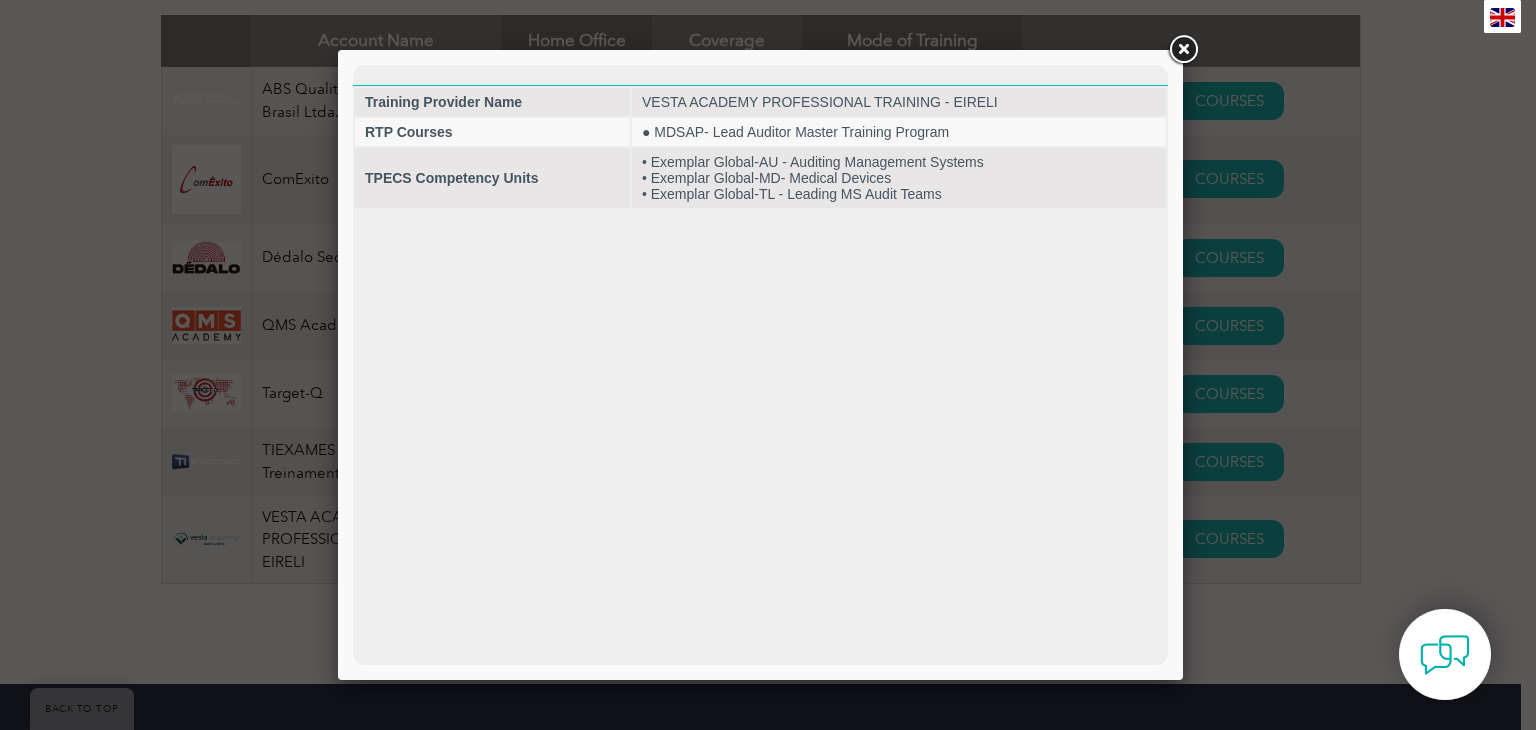 click at bounding box center [768, 365] 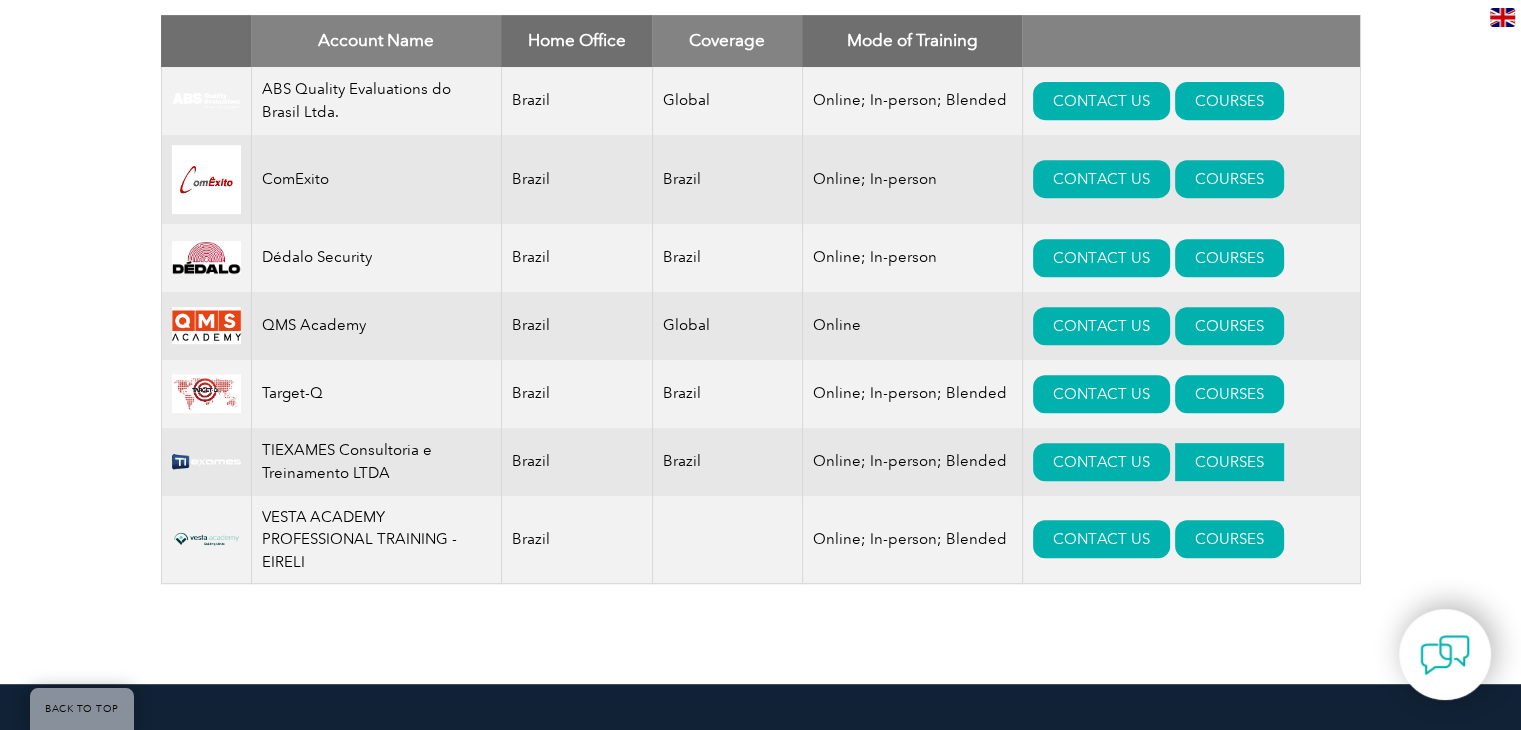 click on "COURSES" at bounding box center [1229, 462] 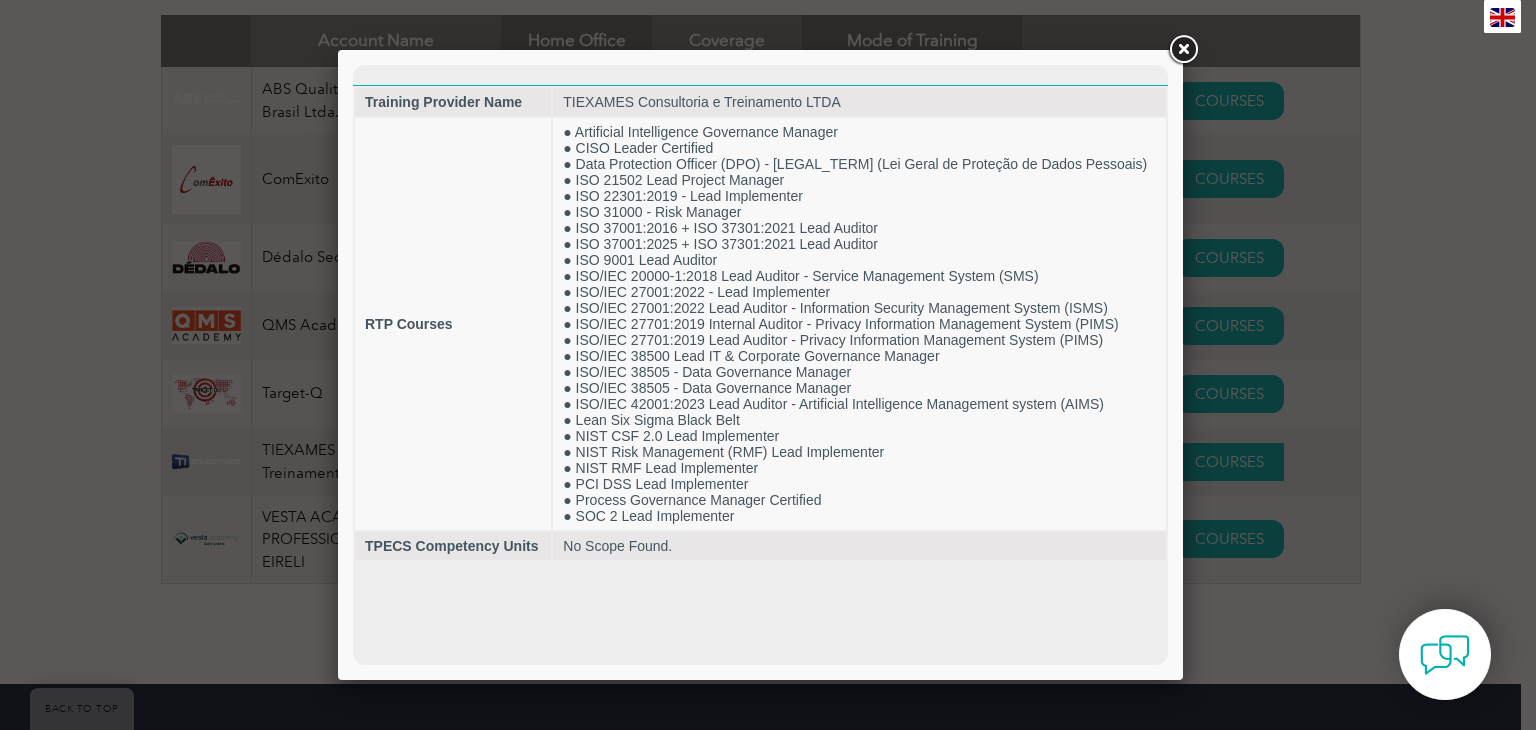 scroll, scrollTop: 0, scrollLeft: 0, axis: both 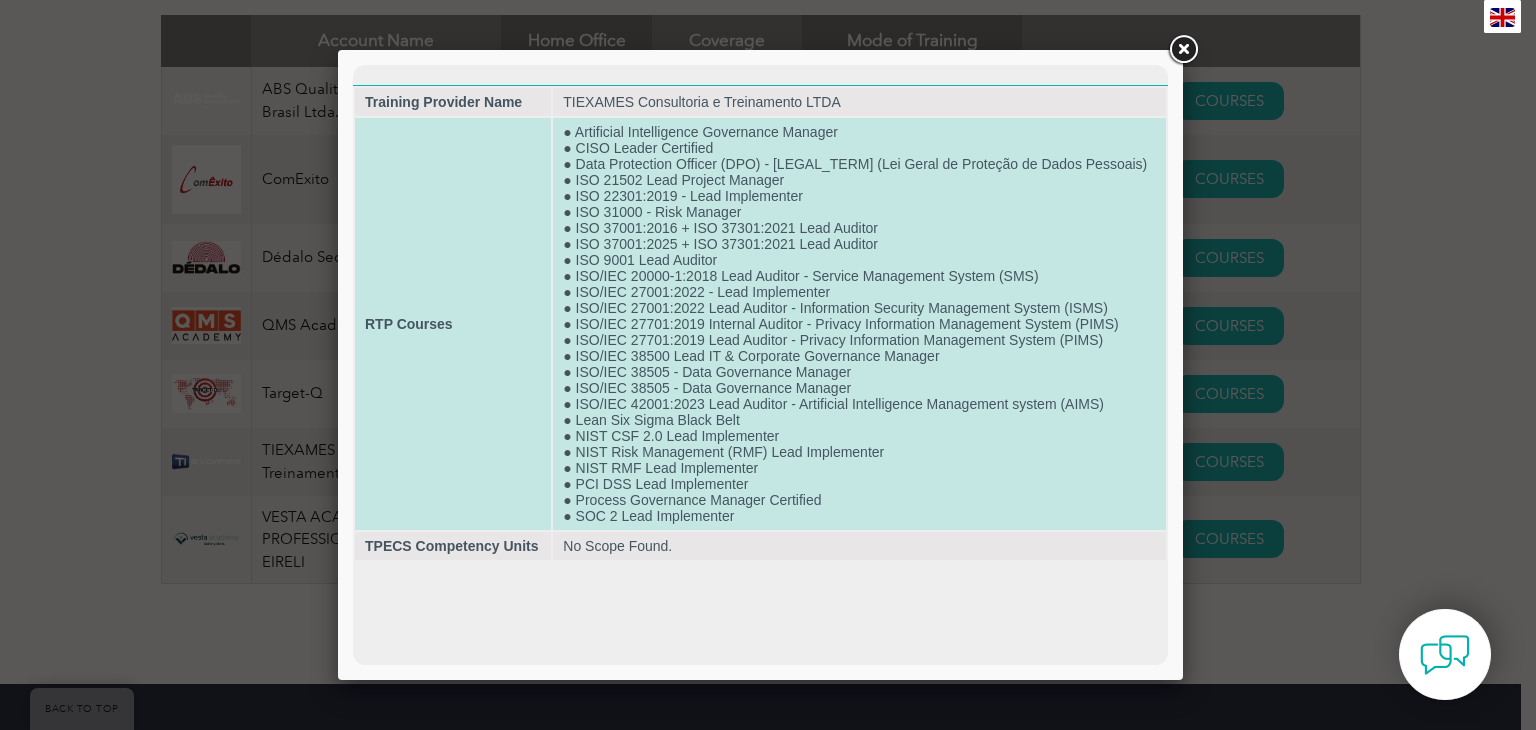 click on "● Artificial Intelligence Governance Manager ● CISO Leader Certified ● Data Protection Officer (DPO) - LGPD (Lei Geral de Proteção de Dados Pessoais) ● ISO 21502 Lead Project Manager ● ISO 22301:2019 - Lead Implementer ● ISO 31000 - Risk Manager ● ISO 37001:2016 + ISO 37301:2021 Lead Auditor ● ISO 37001:2025 + ISO 37301:2021 Lead Auditor ● ISO 9001 Lead Auditor ● ISO/IEC 20000-1:2018 Lead Auditor - Service Management System (SMS) ● ISO/IEC 27001:2022 - Lead Implementer ● ISO/IEC 27001:2022 Lead Auditor - Information Security Management System (ISMS) ● ISO/IEC 27701:2019 Internal Auditor - Privacy Information Management System (PIMS) ● ISO/IEC 27701:2019 Lead Auditor - Privacy Information Management System (PIMS) ● ISO/IEC 38500 Lead IT & Corporate Governance Manager  ● ISO/IEC 38505 - Data Governance Manager ● ISO/IEC 38505 - Data Governance Manager ● ISO/IEC 42001:2023 Lead Auditor - Artificial Intelligence Management system (AIMS) ● Lean Six Sigma Black Belt" at bounding box center (859, 324) 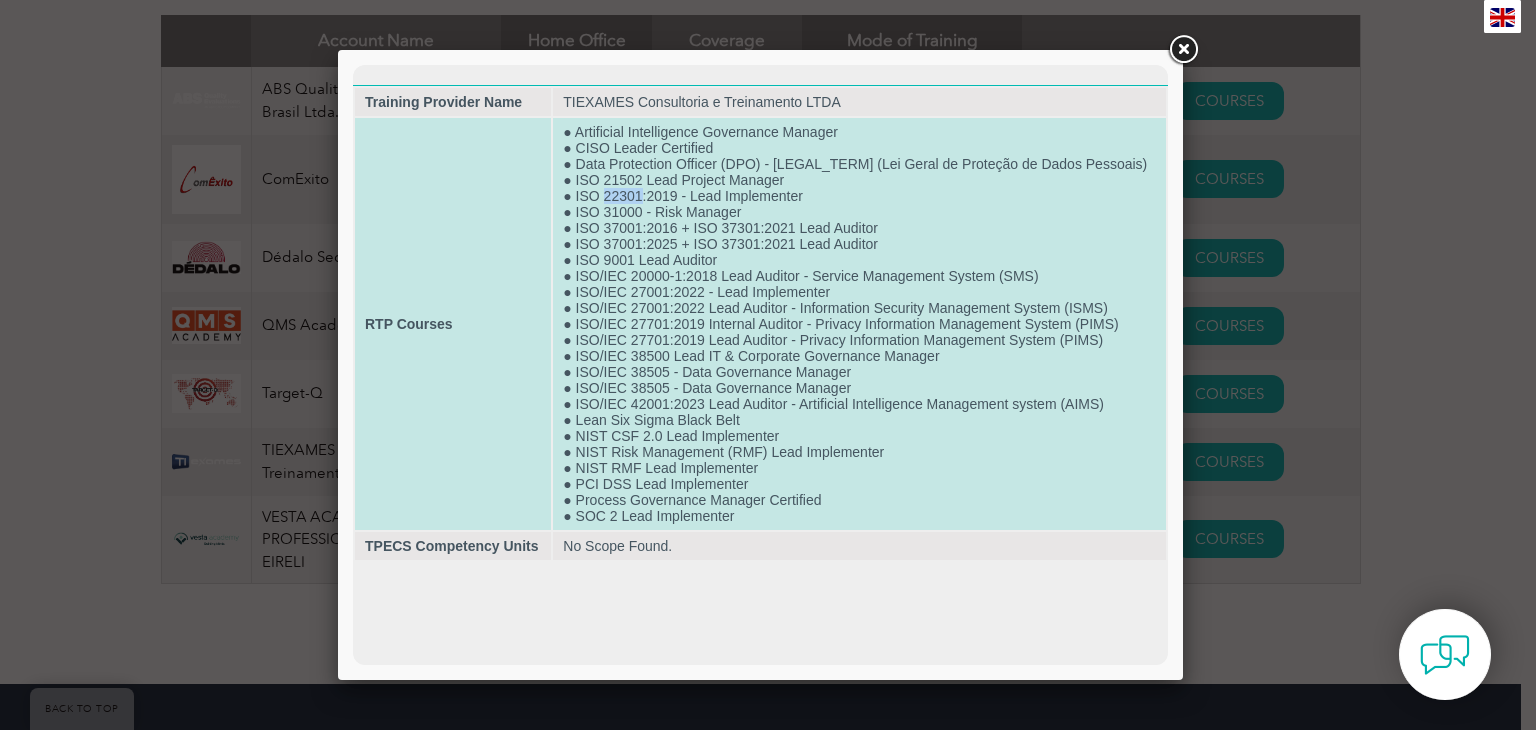 click on "● Artificial Intelligence Governance Manager ● CISO Leader Certified ● Data Protection Officer (DPO) - LGPD (Lei Geral de Proteção de Dados Pessoais) ● ISO 21502 Lead Project Manager ● ISO 22301:2019 - Lead Implementer ● ISO 31000 - Risk Manager ● ISO 37001:2016 + ISO 37301:2021 Lead Auditor ● ISO 37001:2025 + ISO 37301:2021 Lead Auditor ● ISO 9001 Lead Auditor ● ISO/IEC 20000-1:2018 Lead Auditor - Service Management System (SMS) ● ISO/IEC 27001:2022 - Lead Implementer ● ISO/IEC 27001:2022 Lead Auditor - Information Security Management System (ISMS) ● ISO/IEC 27701:2019 Internal Auditor - Privacy Information Management System (PIMS) ● ISO/IEC 27701:2019 Lead Auditor - Privacy Information Management System (PIMS) ● ISO/IEC 38500 Lead IT & Corporate Governance Manager  ● ISO/IEC 38505 - Data Governance Manager ● ISO/IEC 38505 - Data Governance Manager ● ISO/IEC 42001:2023 Lead Auditor - Artificial Intelligence Management system (AIMS) ● Lean Six Sigma Black Belt" at bounding box center (859, 324) 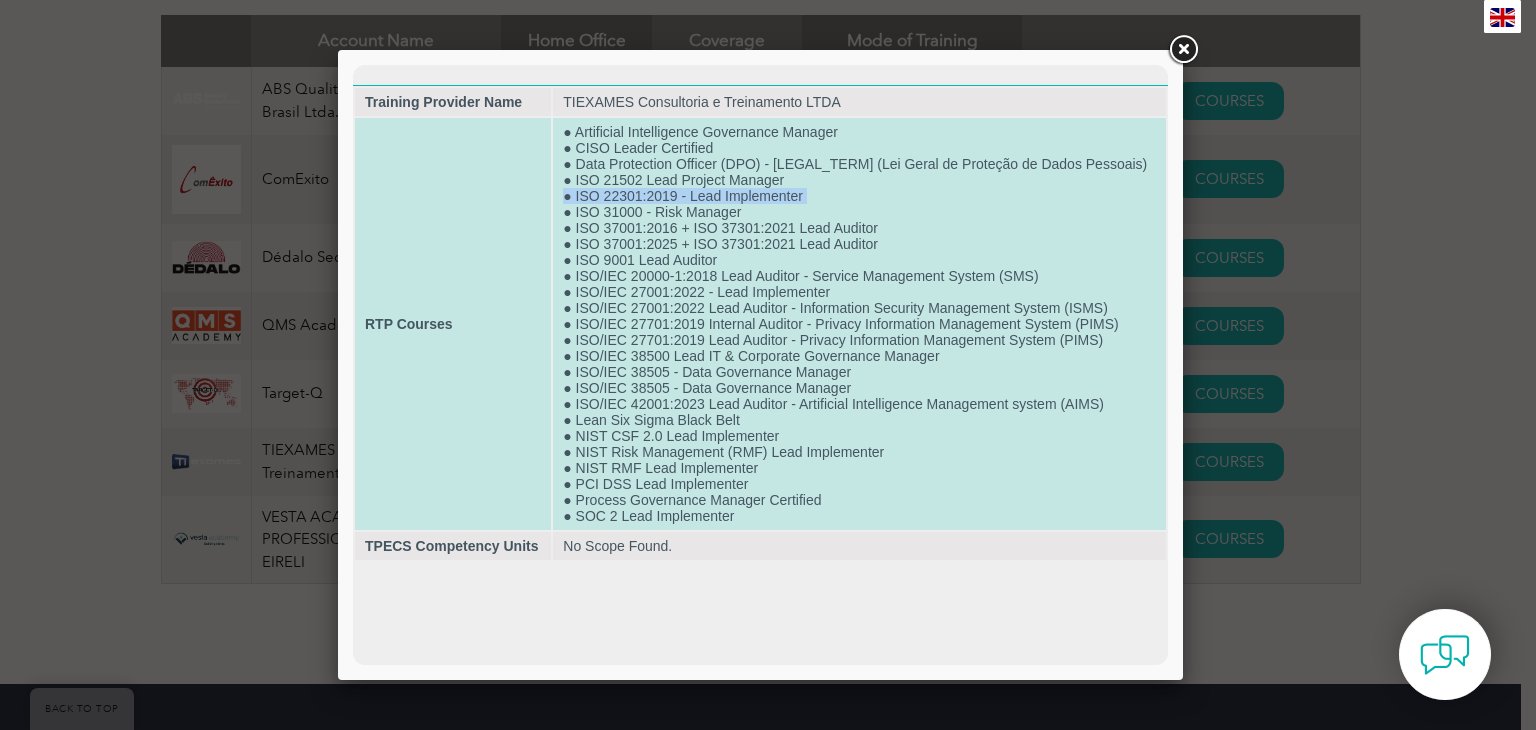 click on "● Artificial Intelligence Governance Manager ● CISO Leader Certified ● Data Protection Officer (DPO) - LGPD (Lei Geral de Proteção de Dados Pessoais) ● ISO 21502 Lead Project Manager ● ISO 22301:2019 - Lead Implementer ● ISO 31000 - Risk Manager ● ISO 37001:2016 + ISO 37301:2021 Lead Auditor ● ISO 37001:2025 + ISO 37301:2021 Lead Auditor ● ISO 9001 Lead Auditor ● ISO/IEC 20000-1:2018 Lead Auditor - Service Management System (SMS) ● ISO/IEC 27001:2022 - Lead Implementer ● ISO/IEC 27001:2022 Lead Auditor - Information Security Management System (ISMS) ● ISO/IEC 27701:2019 Internal Auditor - Privacy Information Management System (PIMS) ● ISO/IEC 27701:2019 Lead Auditor - Privacy Information Management System (PIMS) ● ISO/IEC 38500 Lead IT & Corporate Governance Manager  ● ISO/IEC 38505 - Data Governance Manager ● ISO/IEC 38505 - Data Governance Manager ● ISO/IEC 42001:2023 Lead Auditor - Artificial Intelligence Management system (AIMS) ● Lean Six Sigma Black Belt" at bounding box center (859, 324) 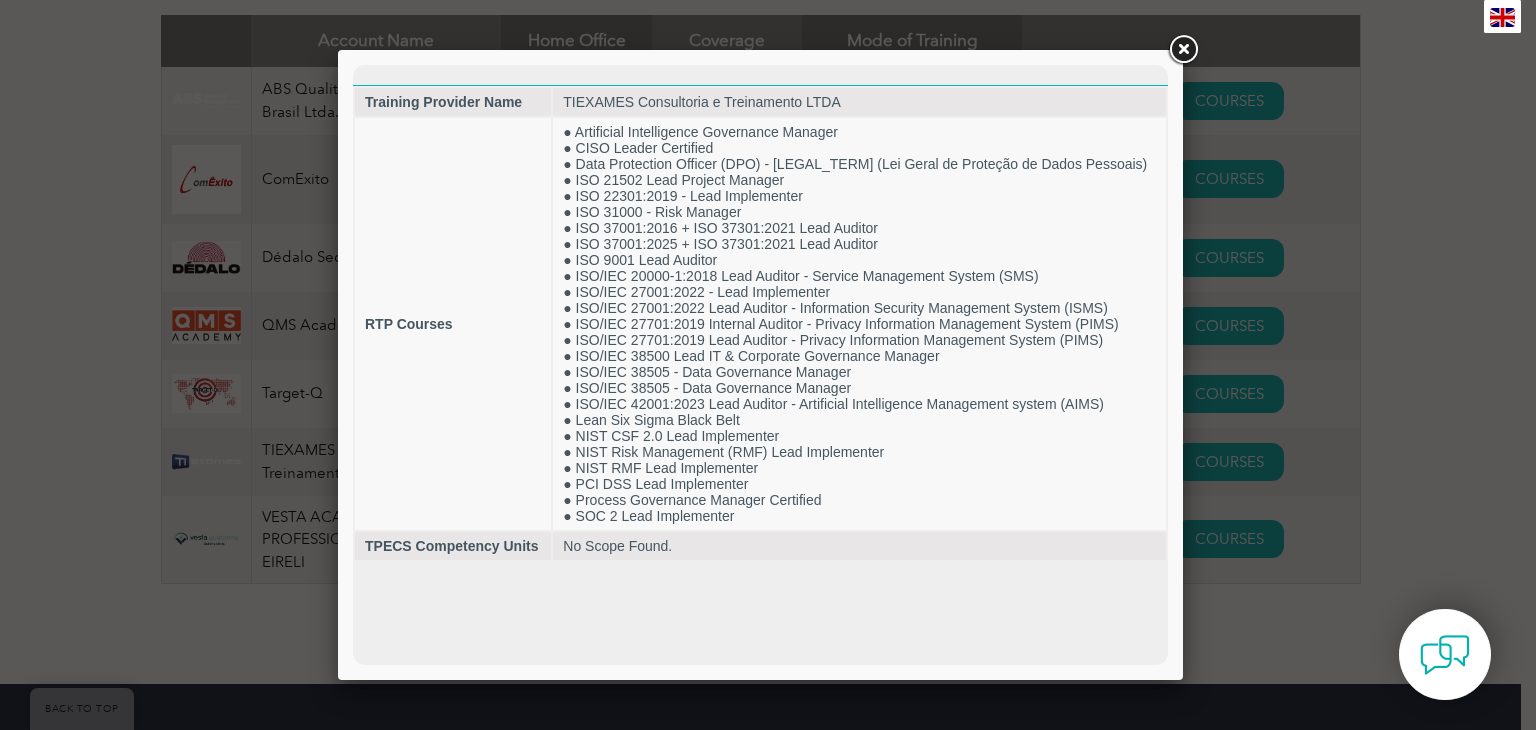 click at bounding box center (768, 365) 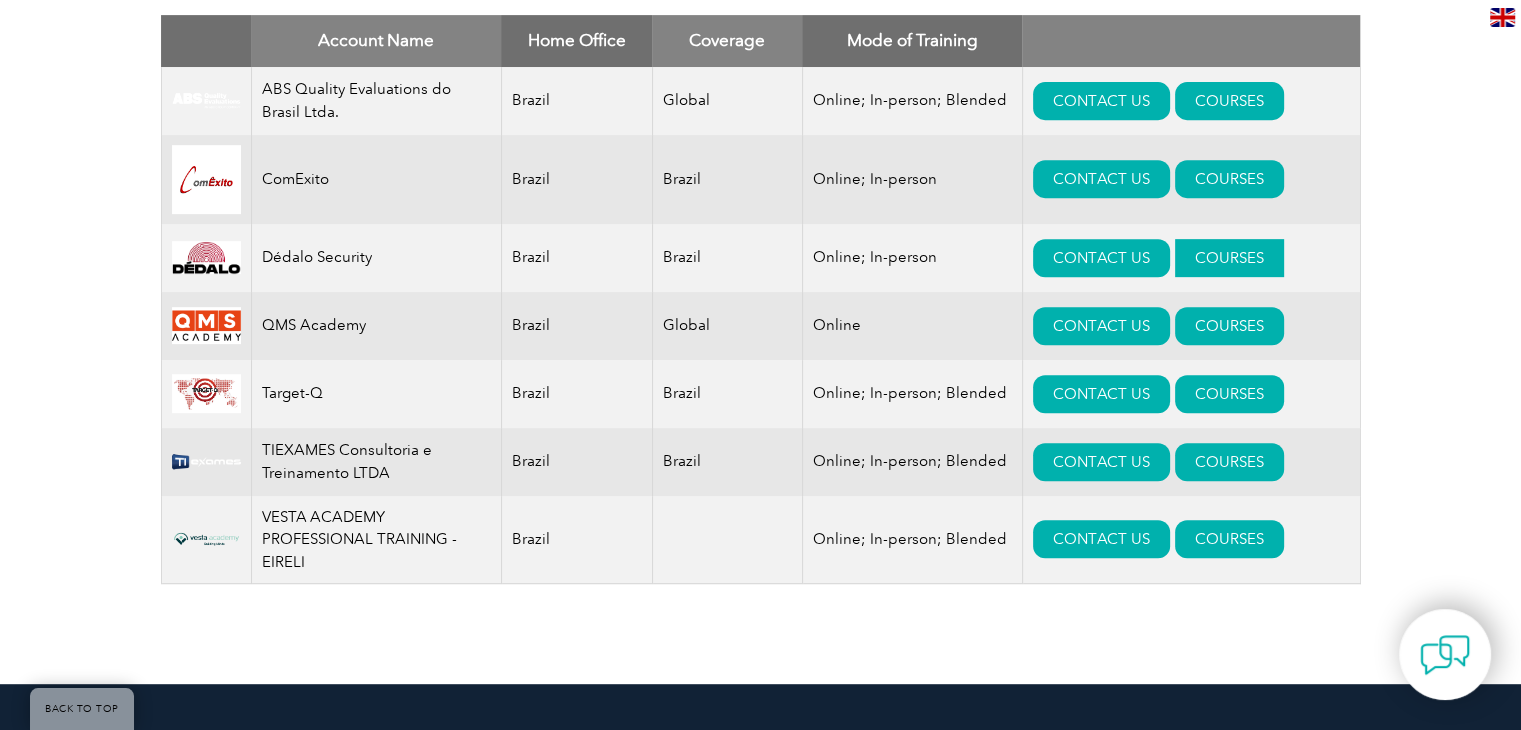 click on "COURSES" at bounding box center (1229, 258) 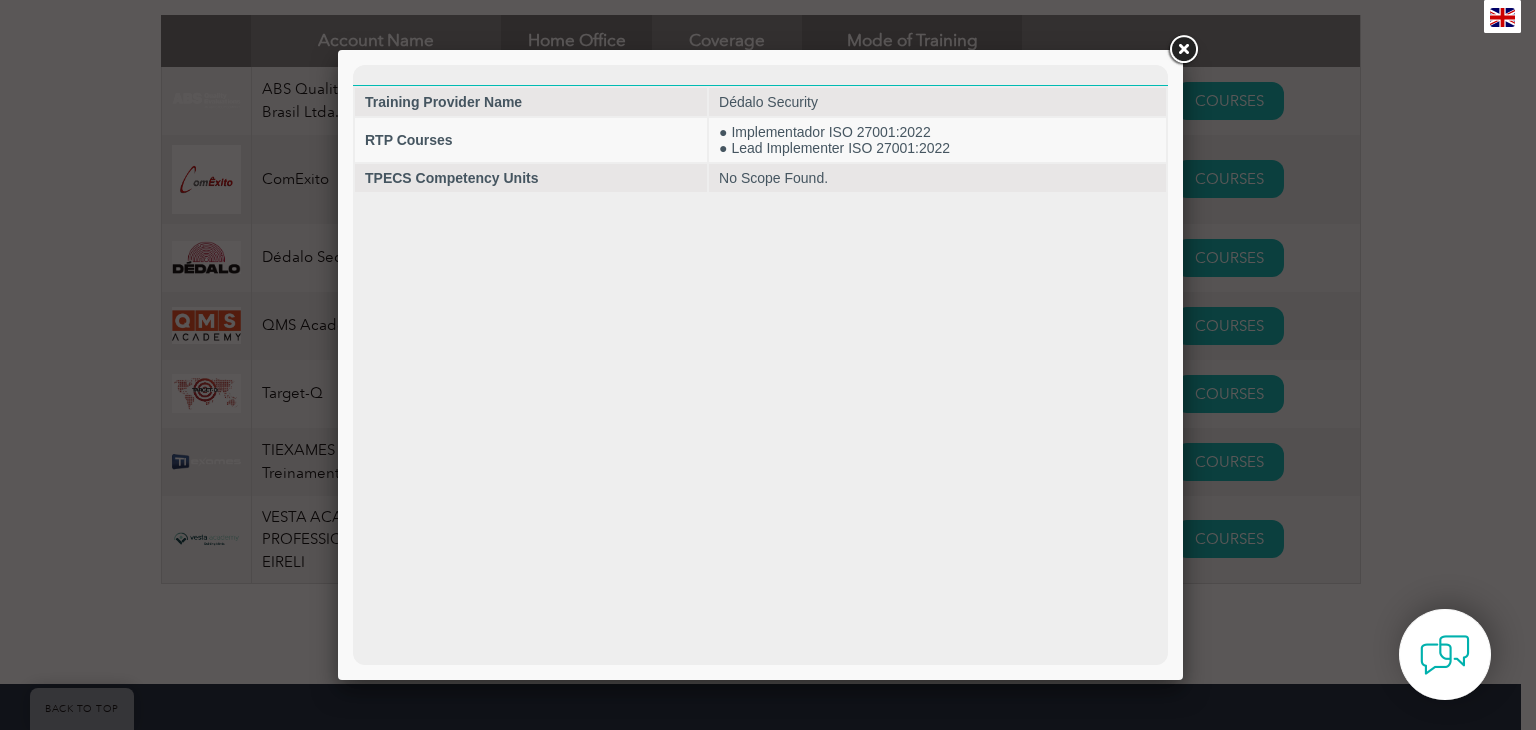 scroll, scrollTop: 0, scrollLeft: 0, axis: both 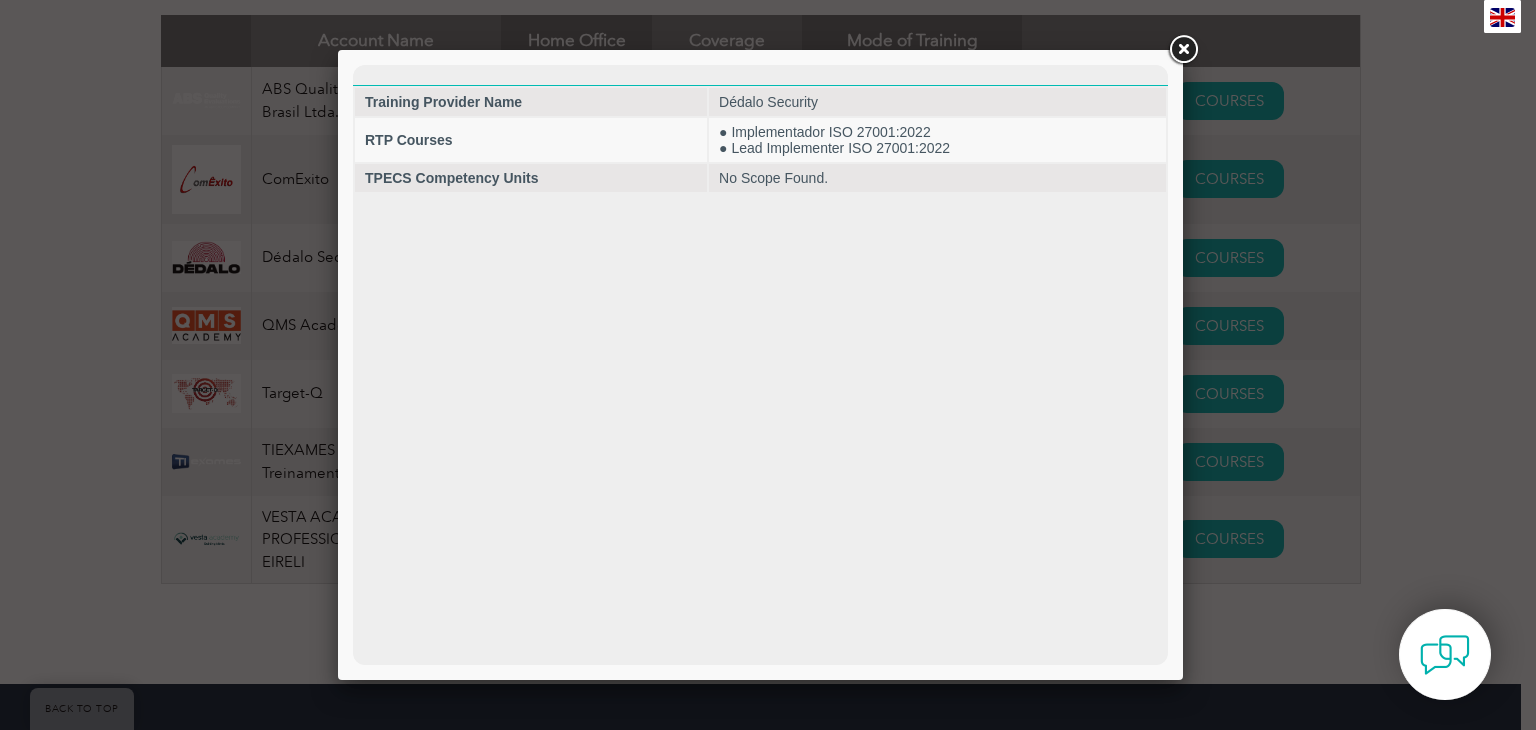 click at bounding box center [768, 365] 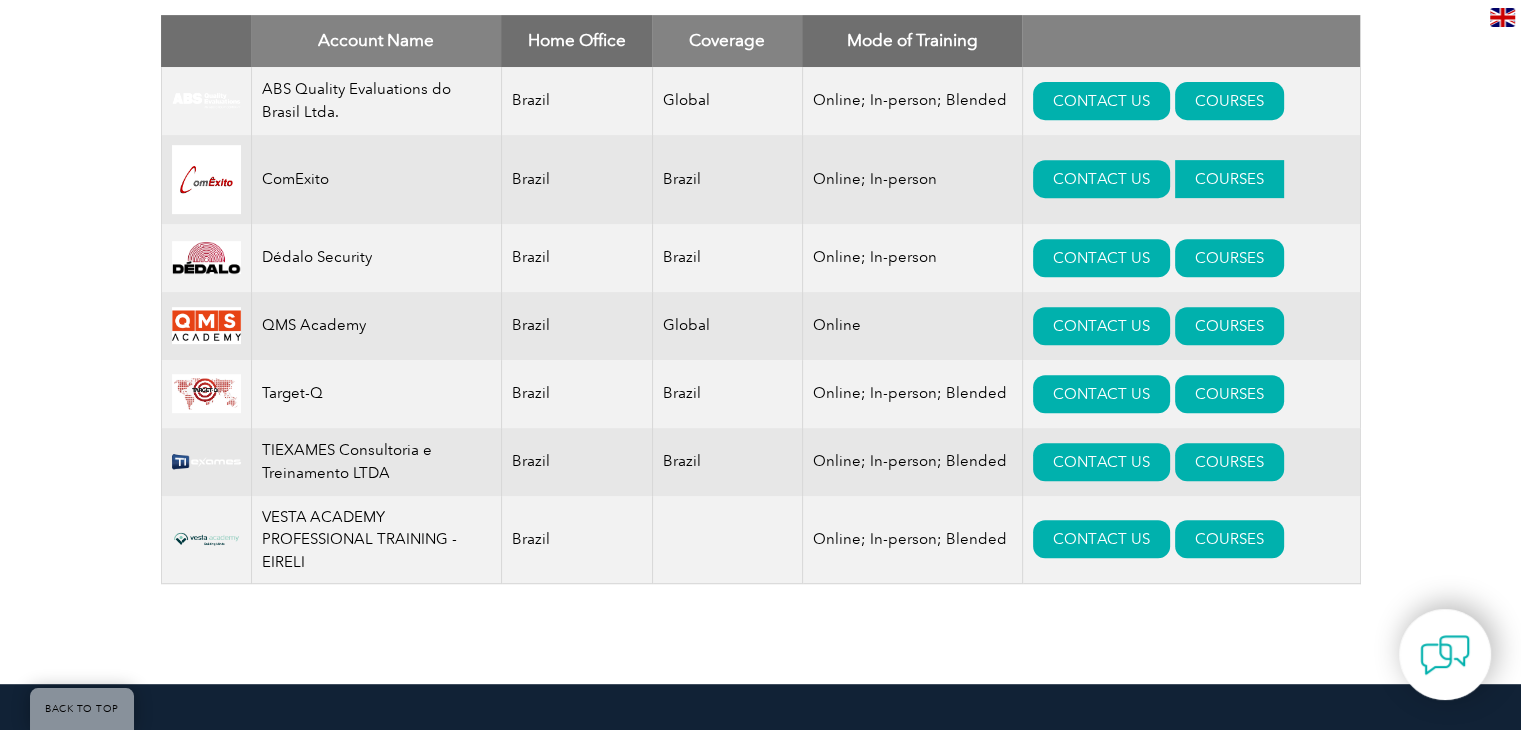 click on "COURSES" at bounding box center (1229, 179) 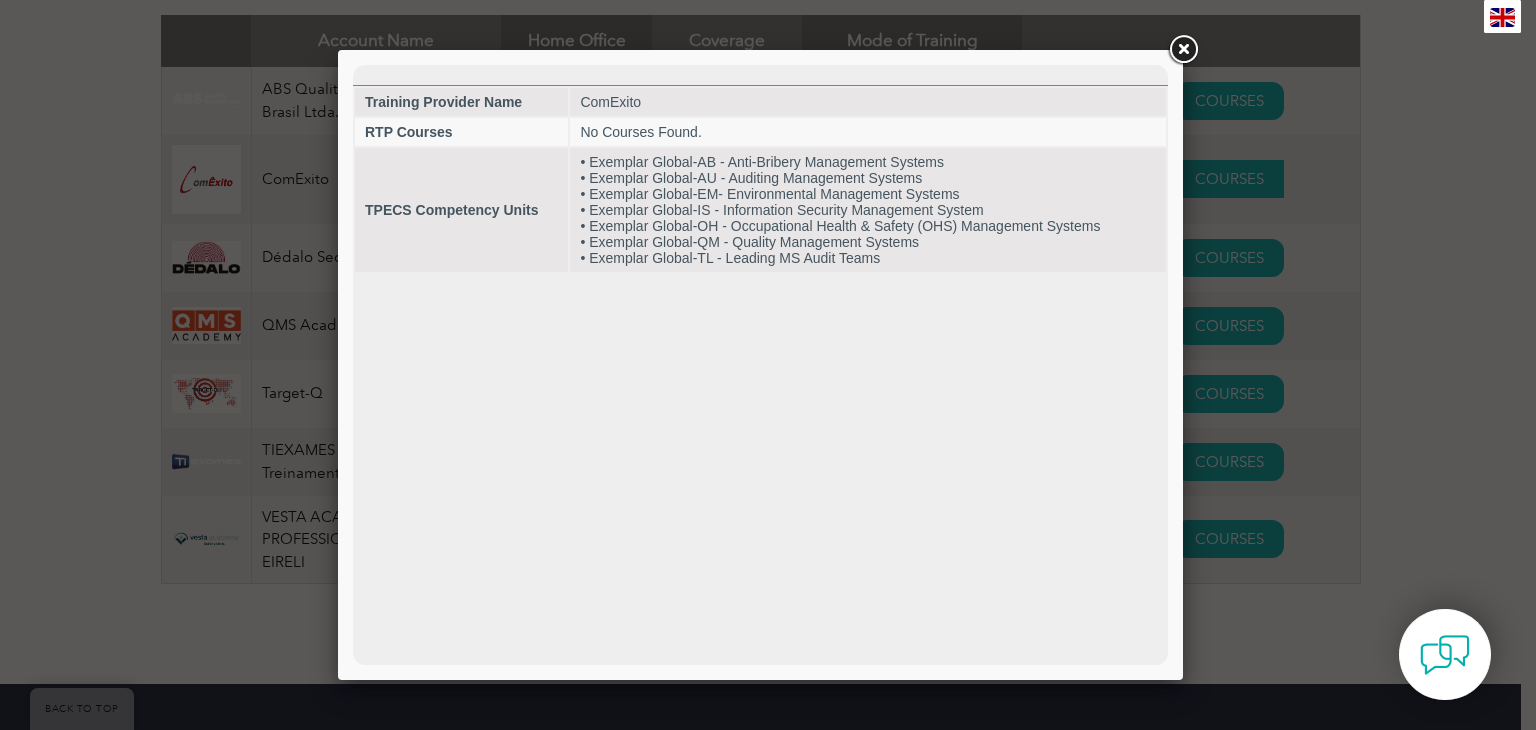 scroll, scrollTop: 0, scrollLeft: 0, axis: both 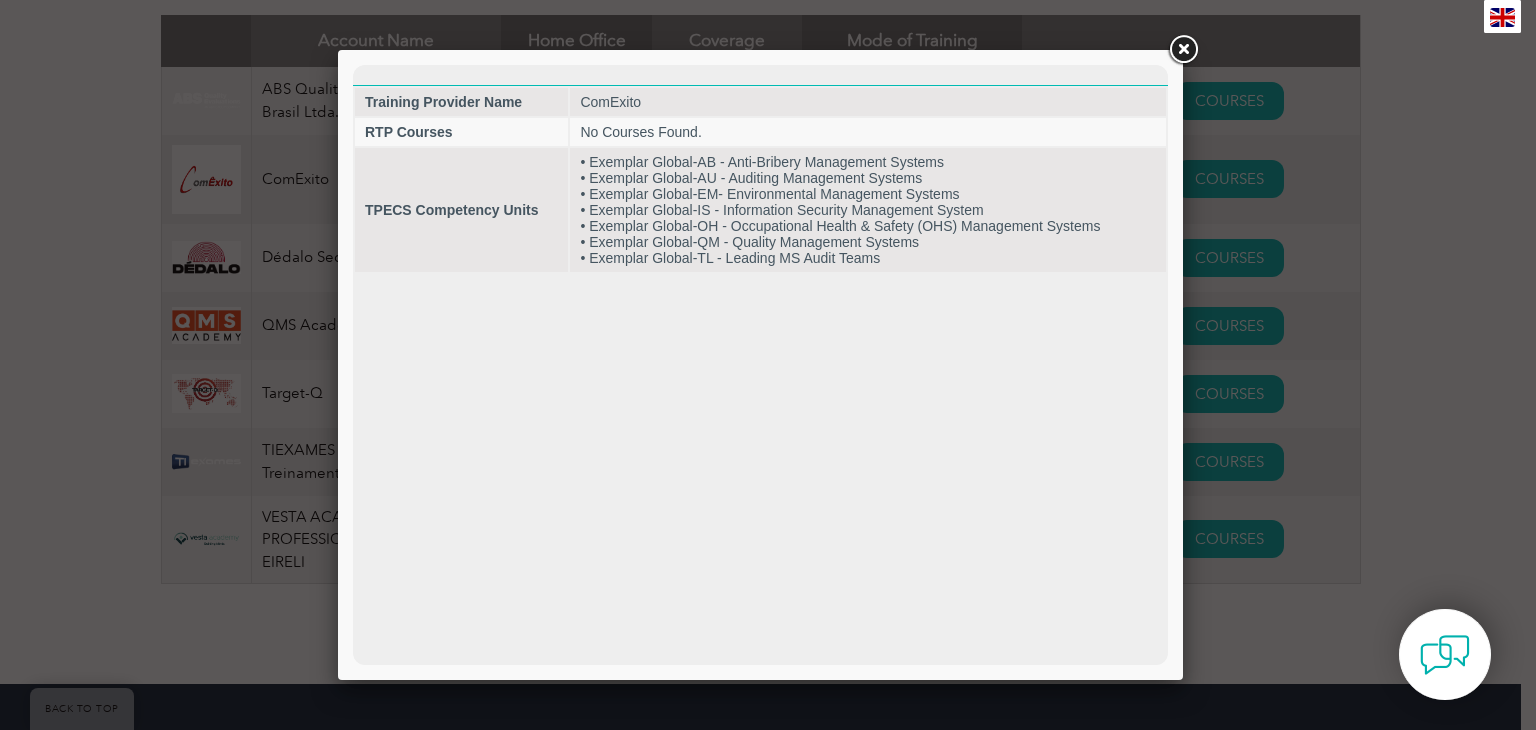 click at bounding box center [768, 365] 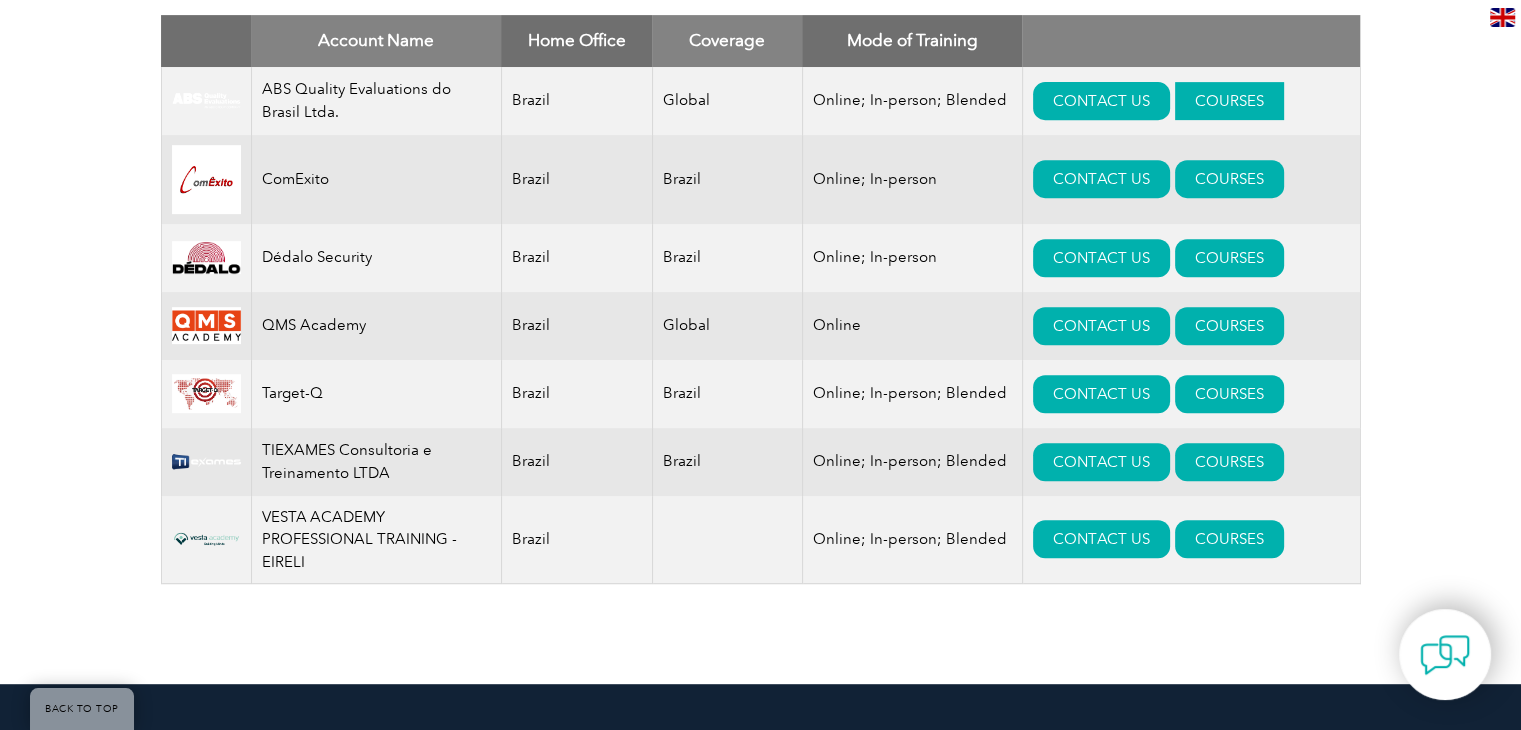 click on "COURSES" at bounding box center [1229, 101] 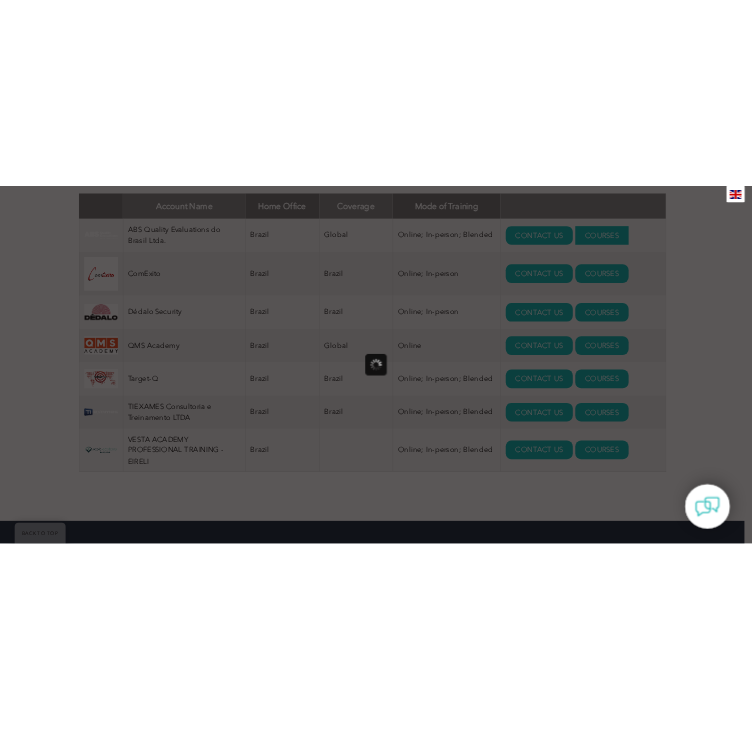 scroll, scrollTop: 0, scrollLeft: 0, axis: both 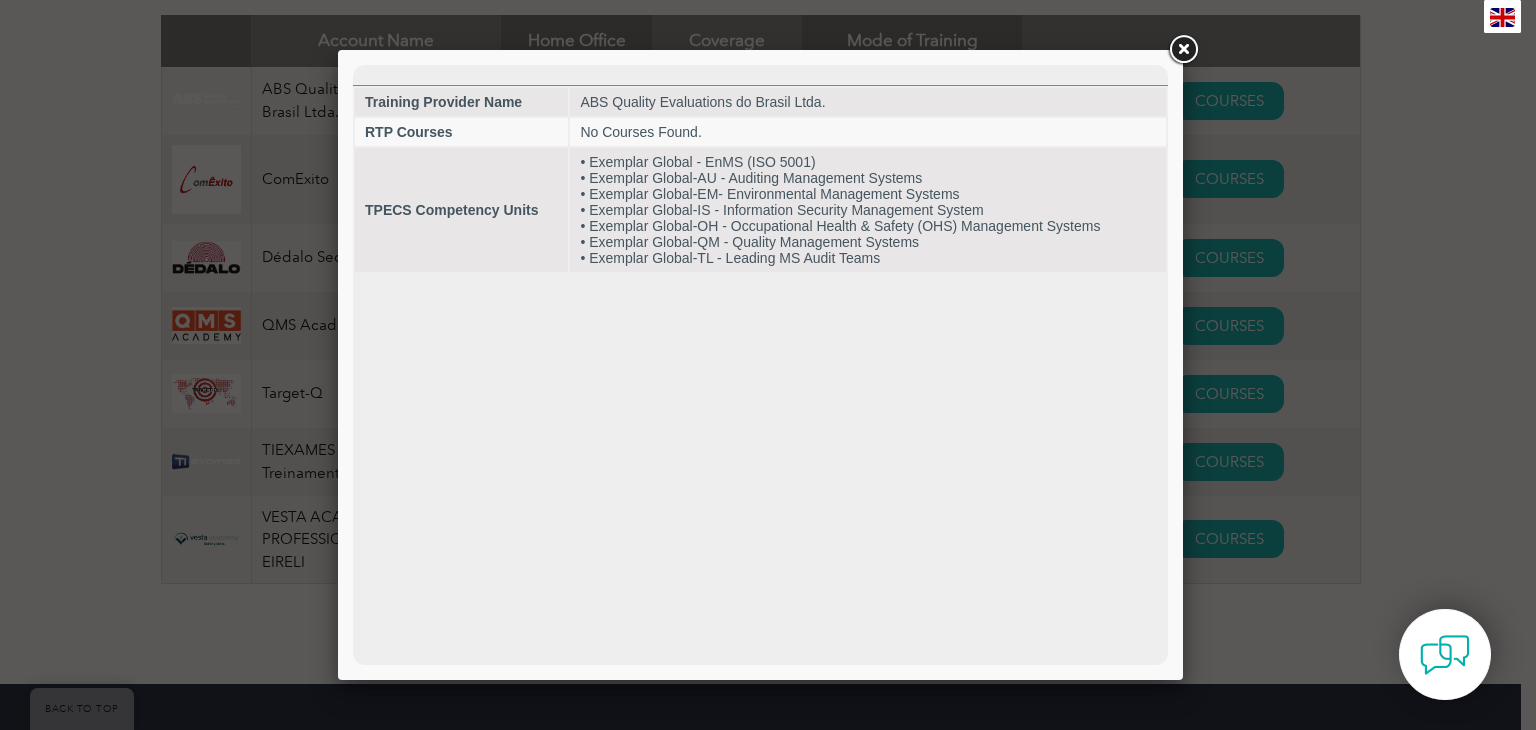 click on "Training Provider Name
ABS Quality Evaluations do Brasil Ltda.
RTP Courses
No Courses Found.
TPECS Competency Units
•  Exemplar Global - EnMS (ISO 5001) •  Exemplar Global-AU - Auditing Management Systems •  Exemplar Global-EM- Environmental Management Systems •  Exemplar Global-IS - Information Security Management System •  Exemplar Global-OH - Occupational Health & Safety (OHS) Management Systems •  Exemplar Global-QM - Quality Management Systems •  Exemplar Global-TL - Leading MS Audit Teams" at bounding box center (760, 169) 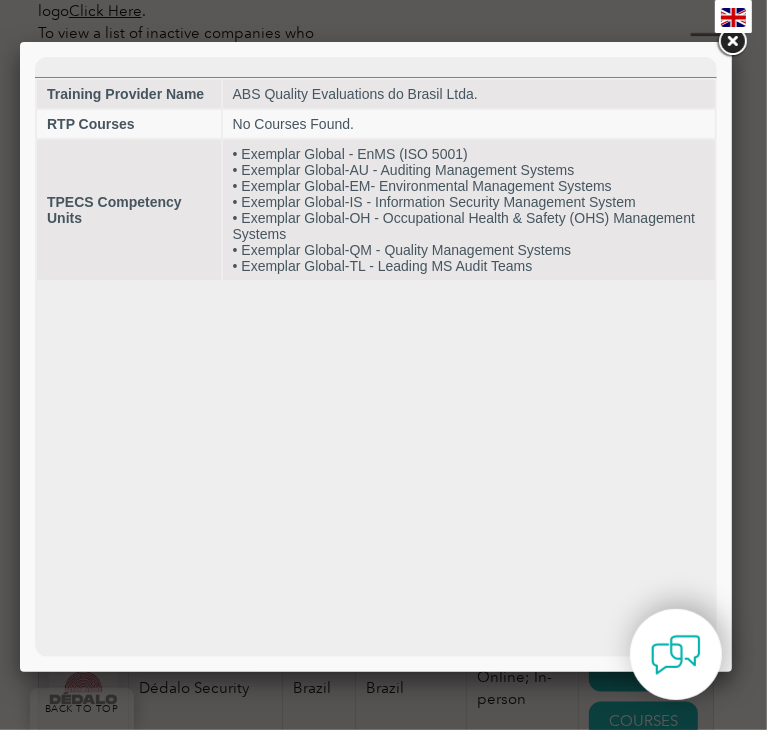 click at bounding box center (383, 365) 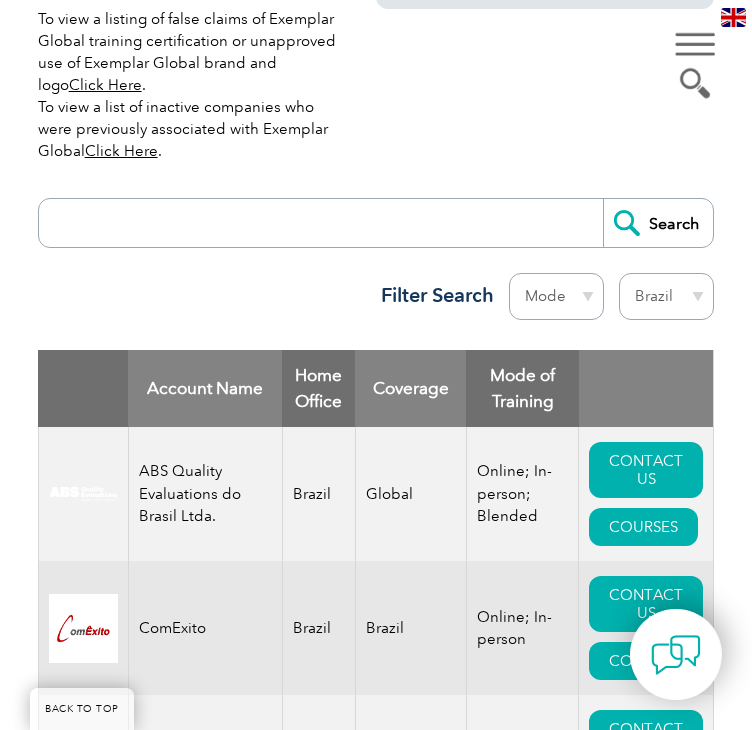 scroll, scrollTop: 782, scrollLeft: 0, axis: vertical 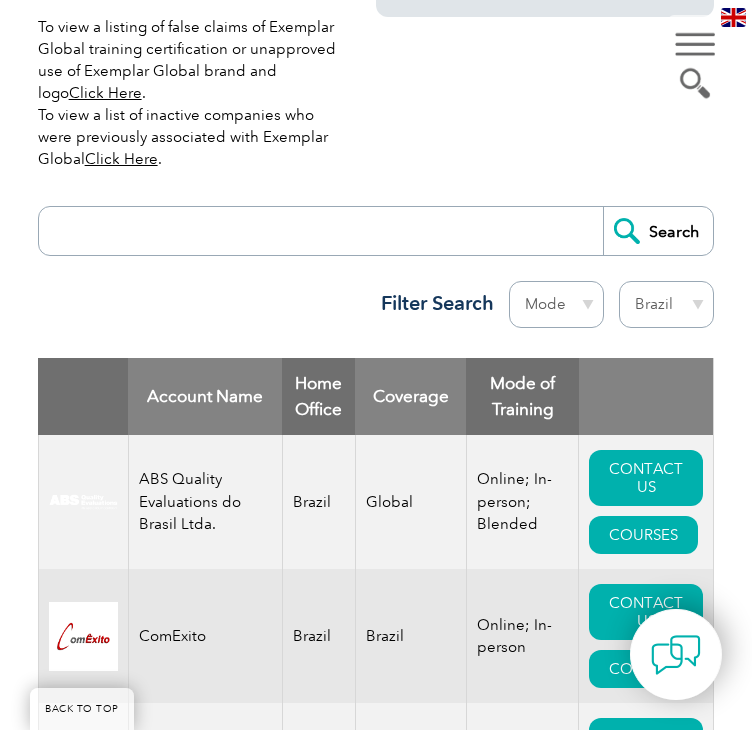 click on "Region
Australia
Bahrain
Bangladesh
Brazil
Canada
Colombia
Dominican Republic
Egypt
India
Indonesia
Iraq
Ireland
Jordan
Korea, Republic of
Malaysia
Malta
Mexico
Mongolia
Montenegro
Myanmar
Netherlands
New Zealand
Nigeria
Oman
Pakistan
Panama
Philippines
Portugal
Romania
Saudi Arabia
Serbia
Singapore
South Africa
Taiwan
Thailand
Trinidad and Tobago" at bounding box center [666, 304] 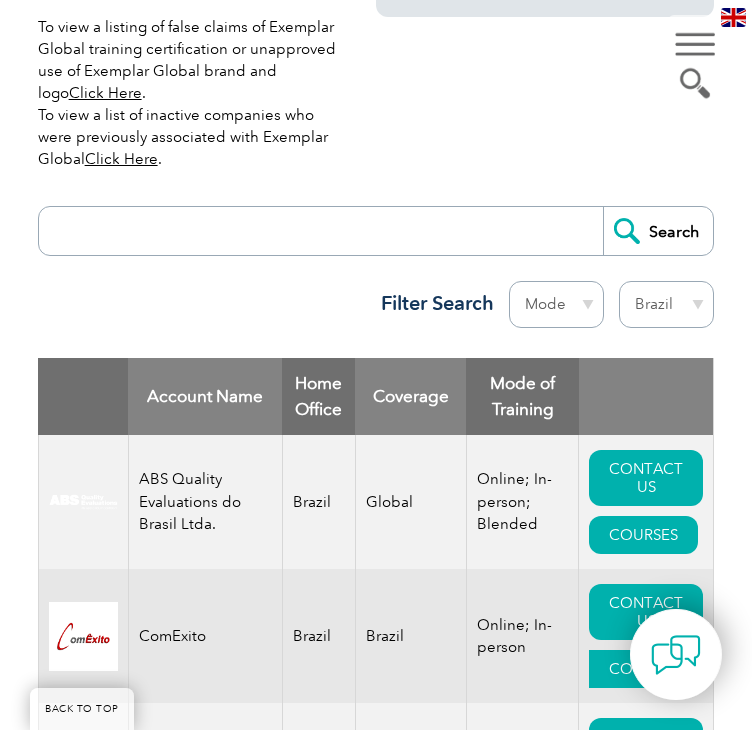 select on "Ireland" 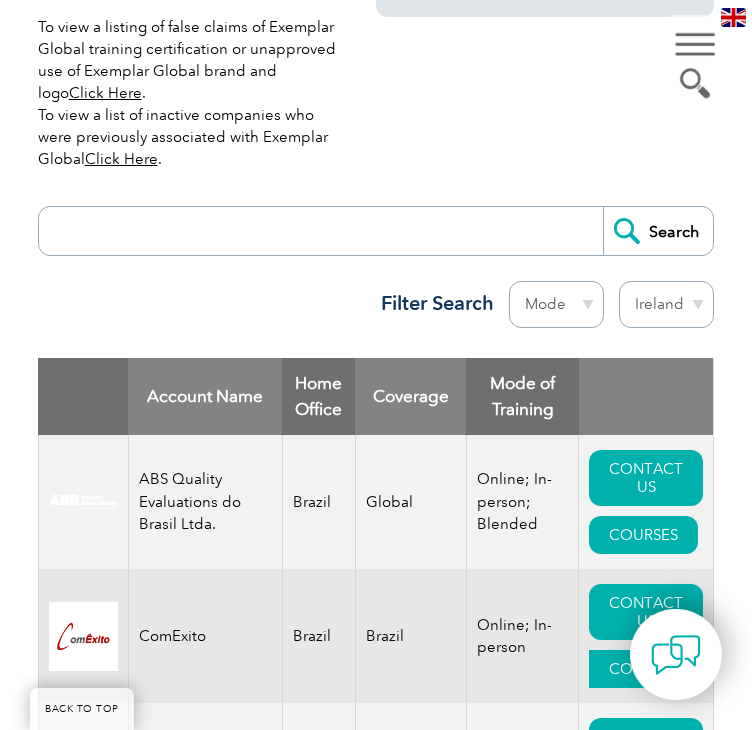 click on "Region
Australia
Bahrain
Bangladesh
Brazil
Canada
Colombia
Dominican Republic
Egypt
India
Indonesia
Iraq
Ireland
Jordan
Korea, Republic of
Malaysia
Malta
Mexico
Mongolia
Montenegro
Myanmar
Netherlands
New Zealand
Nigeria
Oman
Pakistan
Panama
Philippines
Portugal
Romania
Saudi Arabia
Serbia
Singapore
South Africa
Taiwan
Thailand
Trinidad and Tobago" at bounding box center [666, 304] 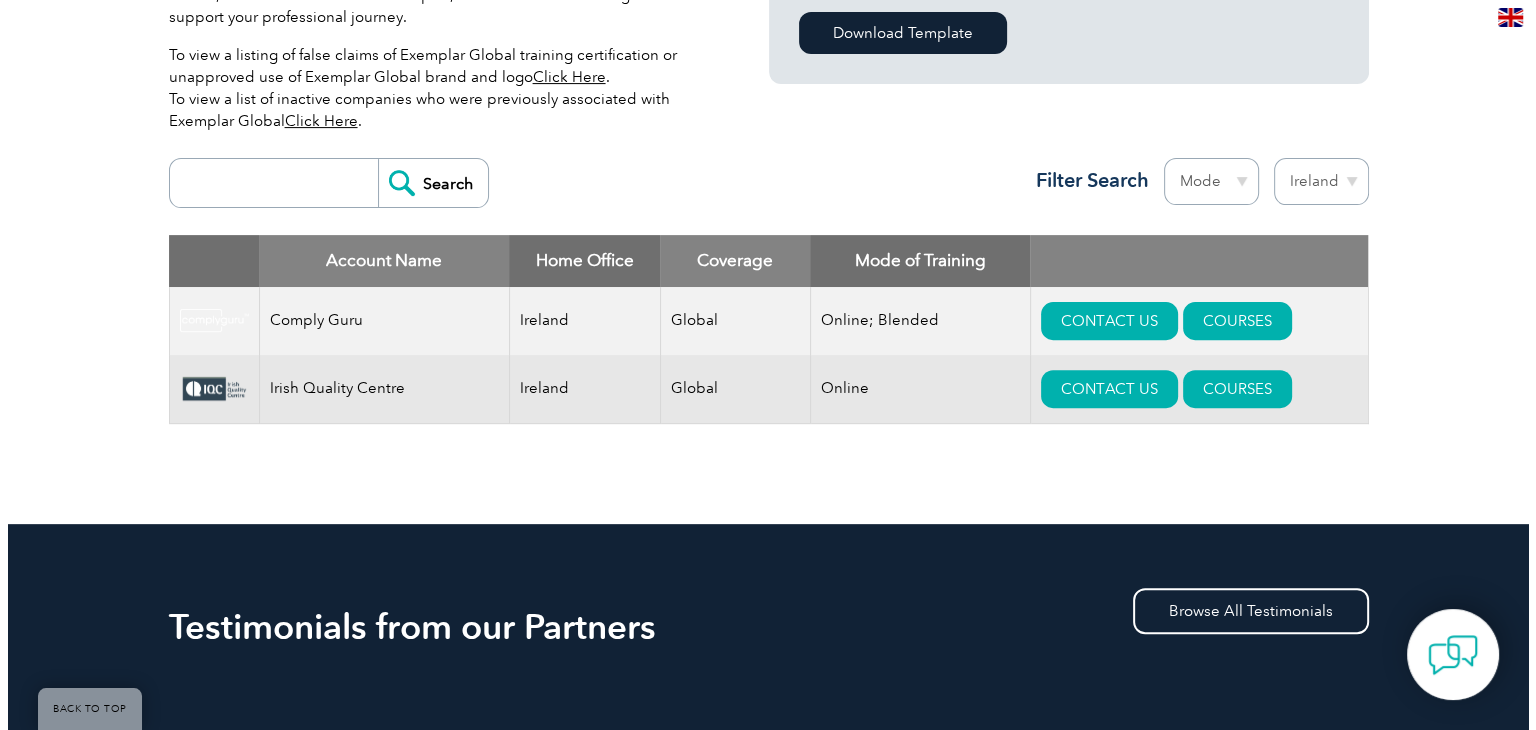 scroll, scrollTop: 626, scrollLeft: 0, axis: vertical 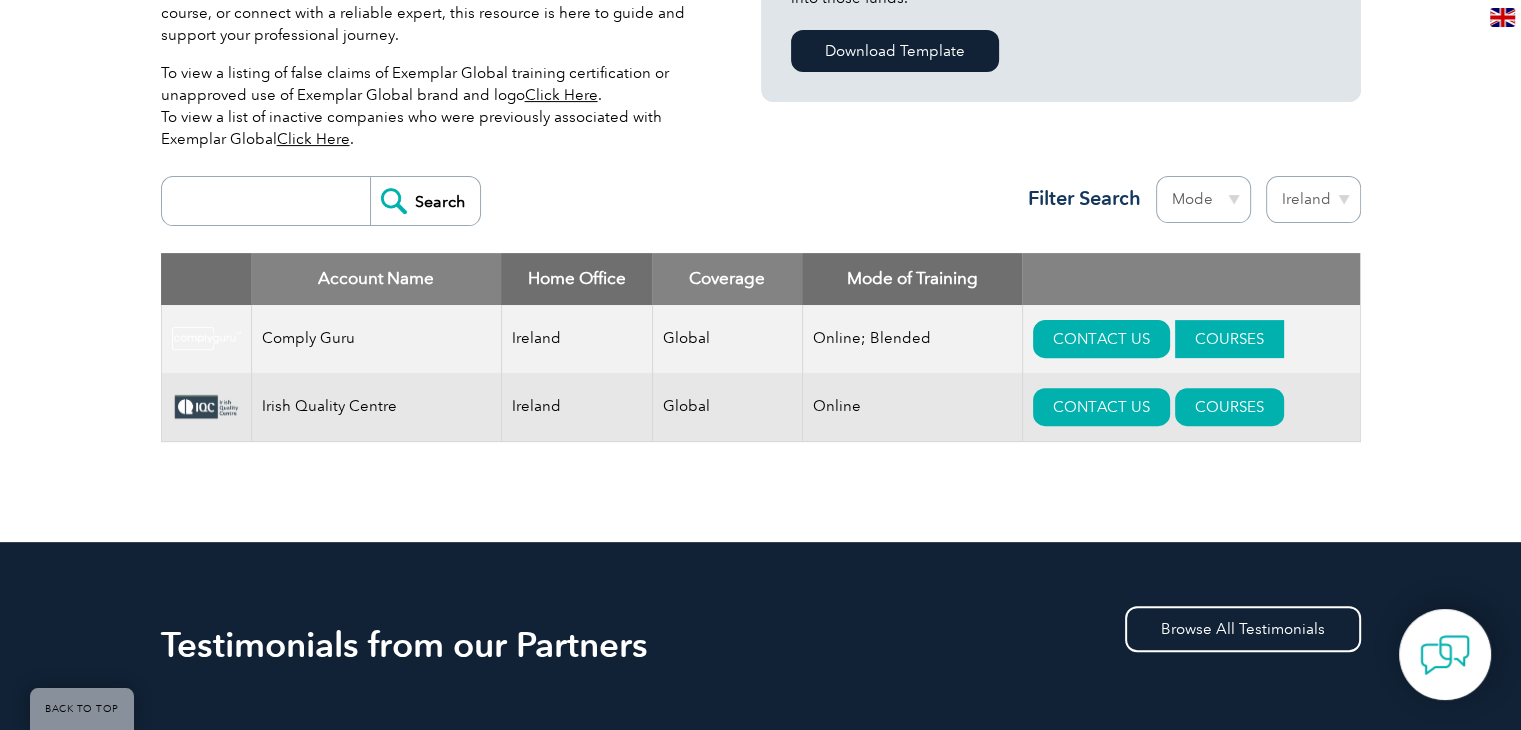 click on "COURSES" at bounding box center [1229, 339] 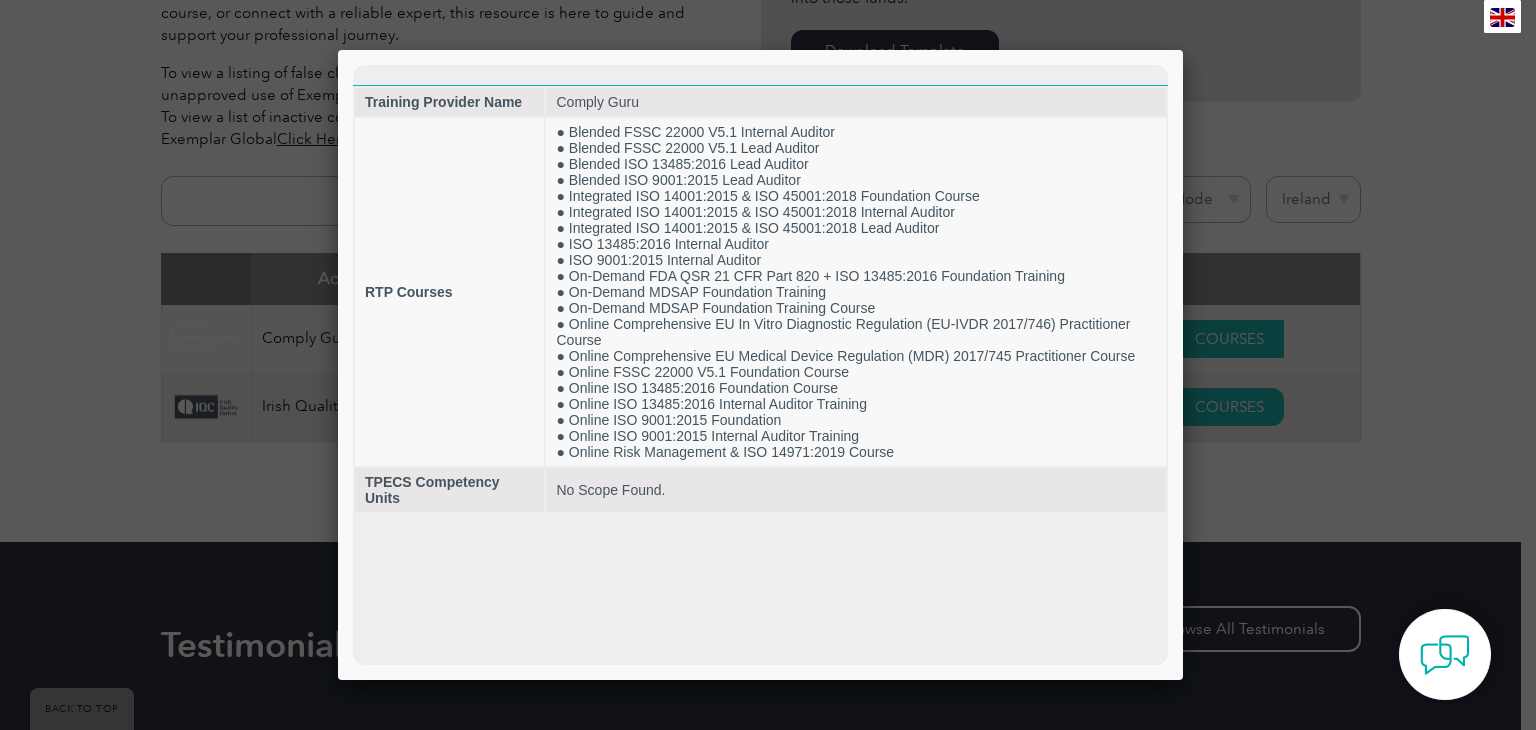 scroll, scrollTop: 0, scrollLeft: 0, axis: both 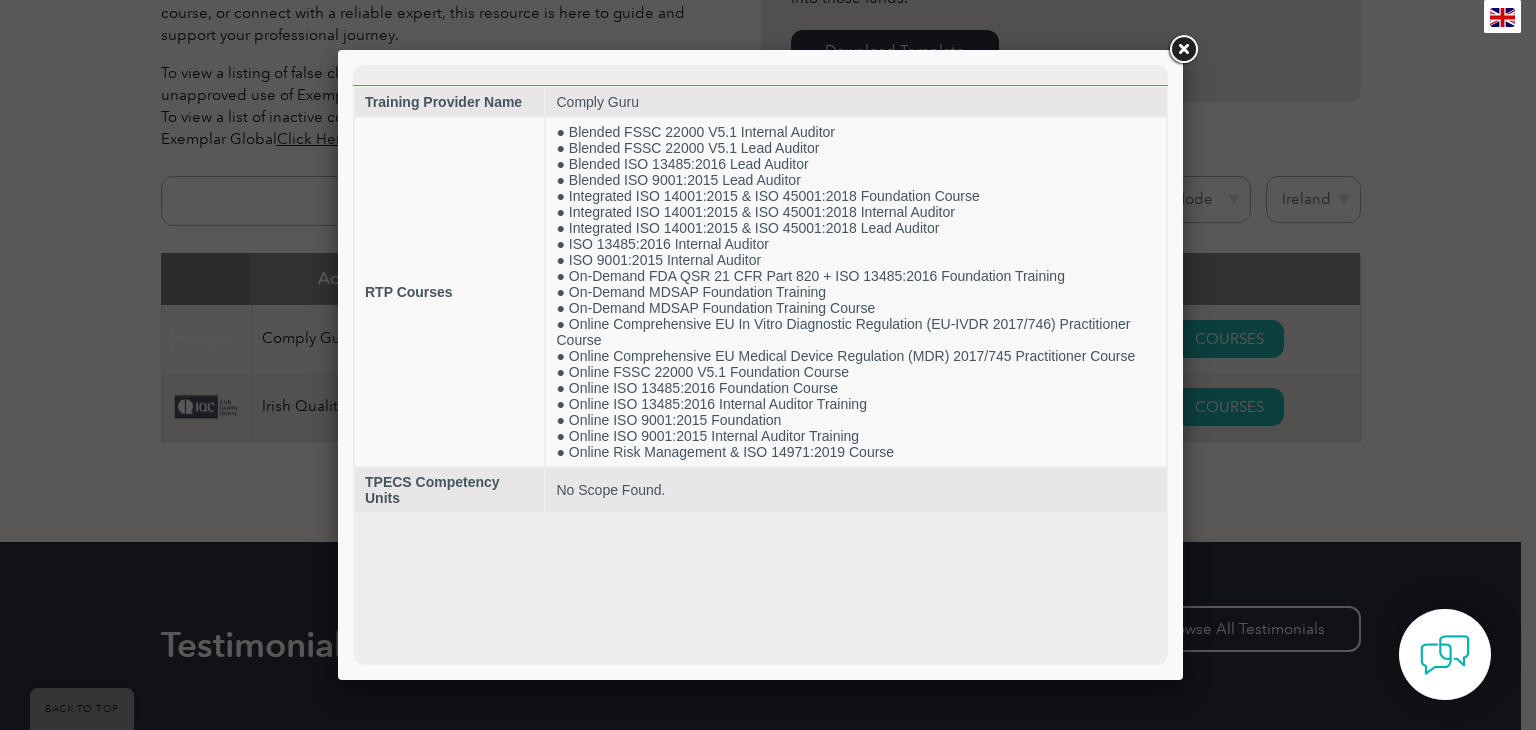 drag, startPoint x: 1240, startPoint y: 343, endPoint x: 1416, endPoint y: 356, distance: 176.47946 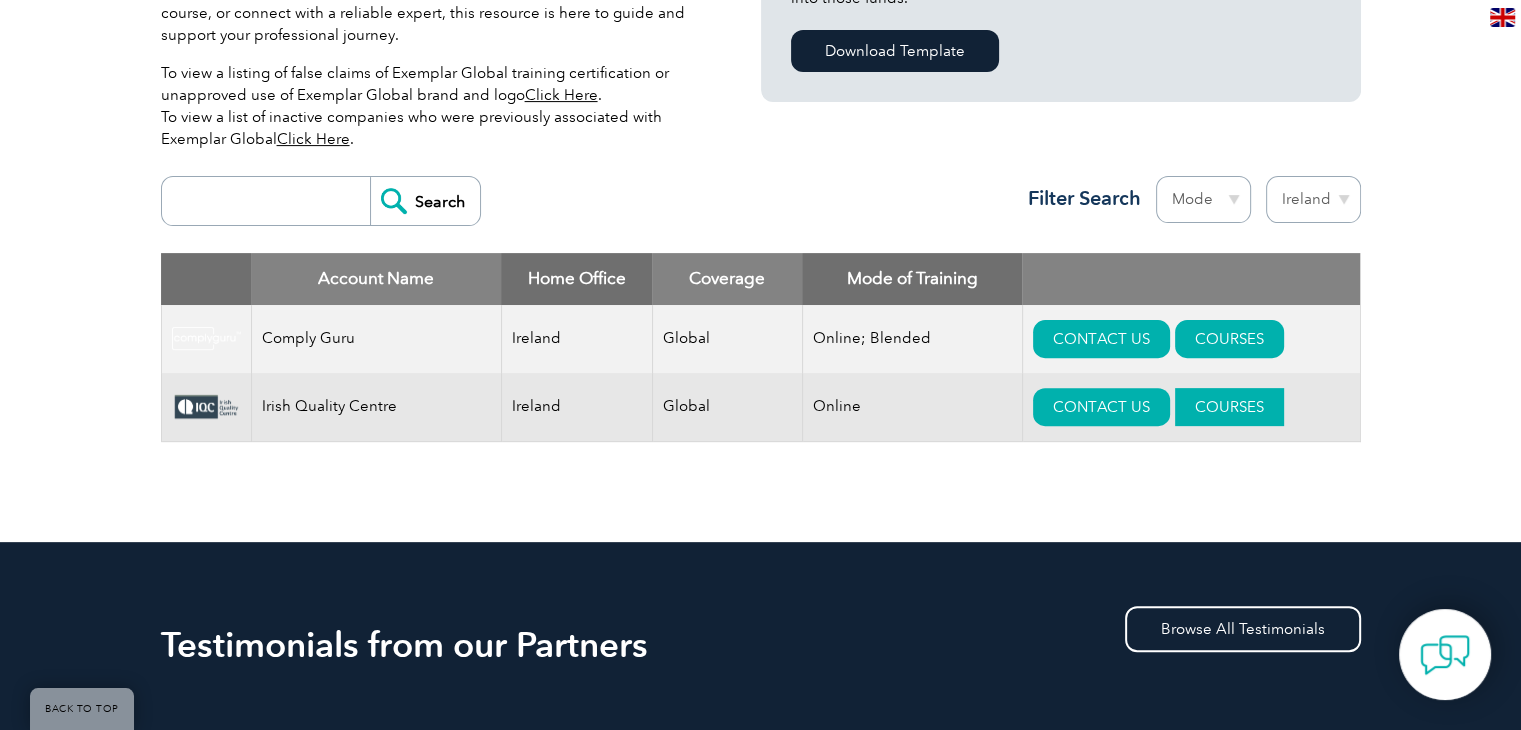 click on "COURSES" at bounding box center (1229, 407) 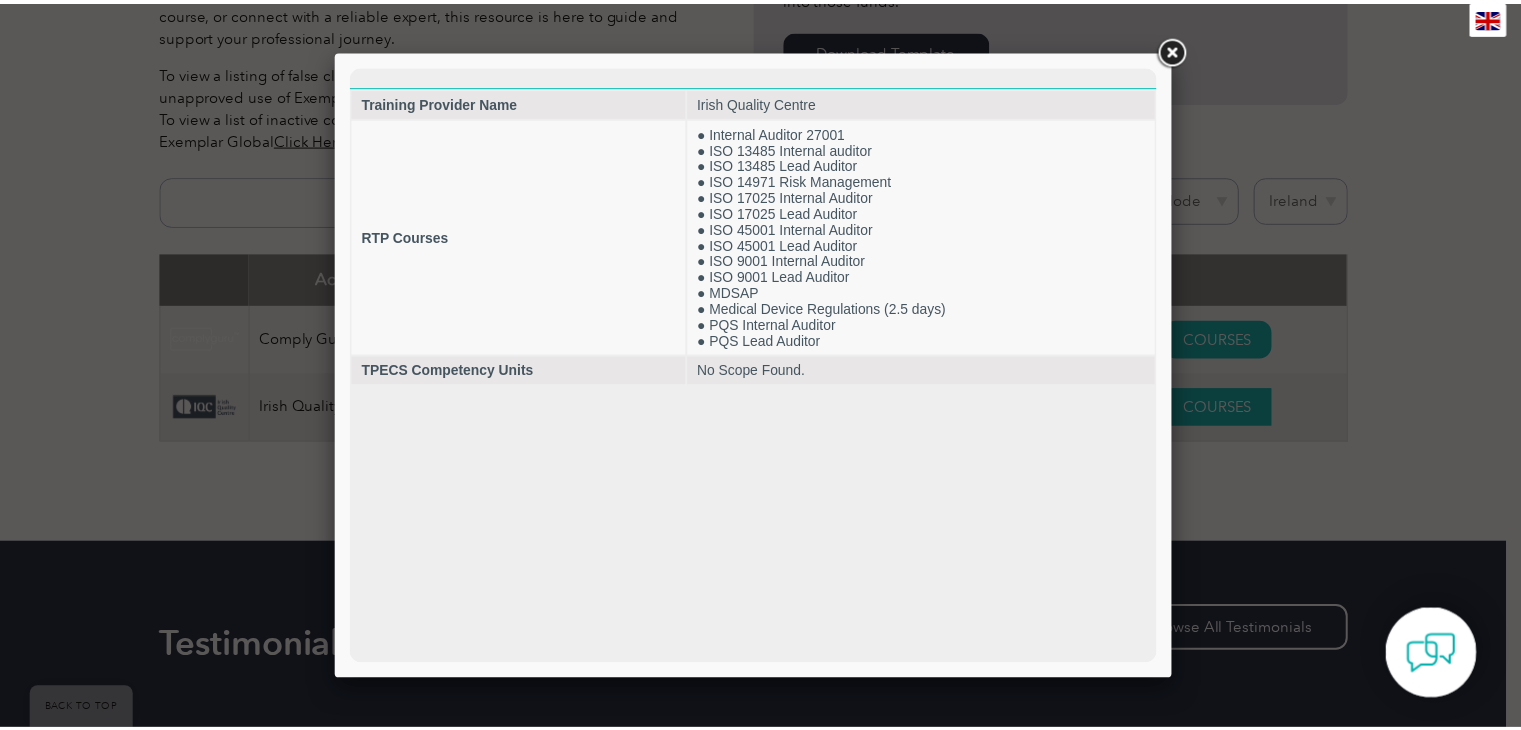 scroll, scrollTop: 0, scrollLeft: 0, axis: both 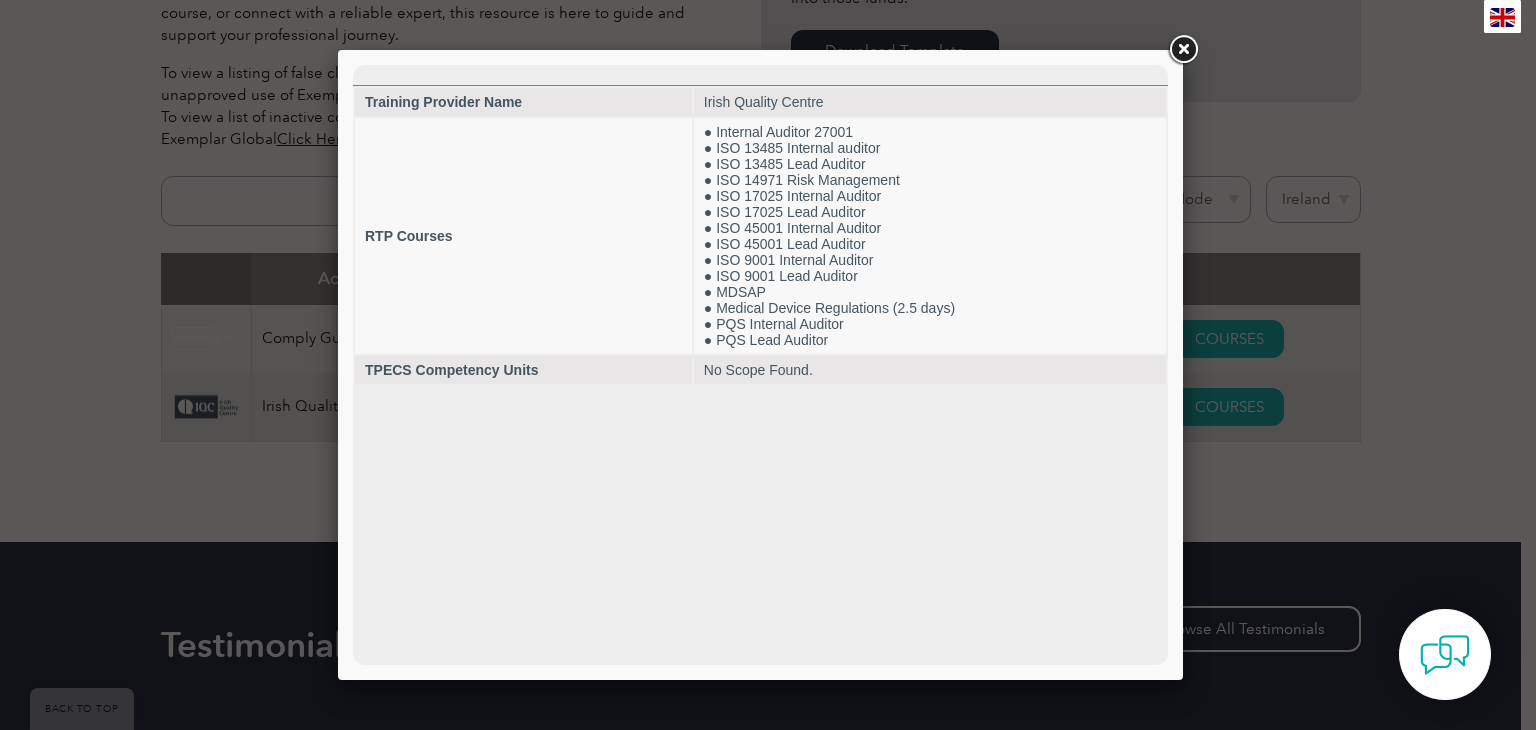 click at bounding box center [768, 365] 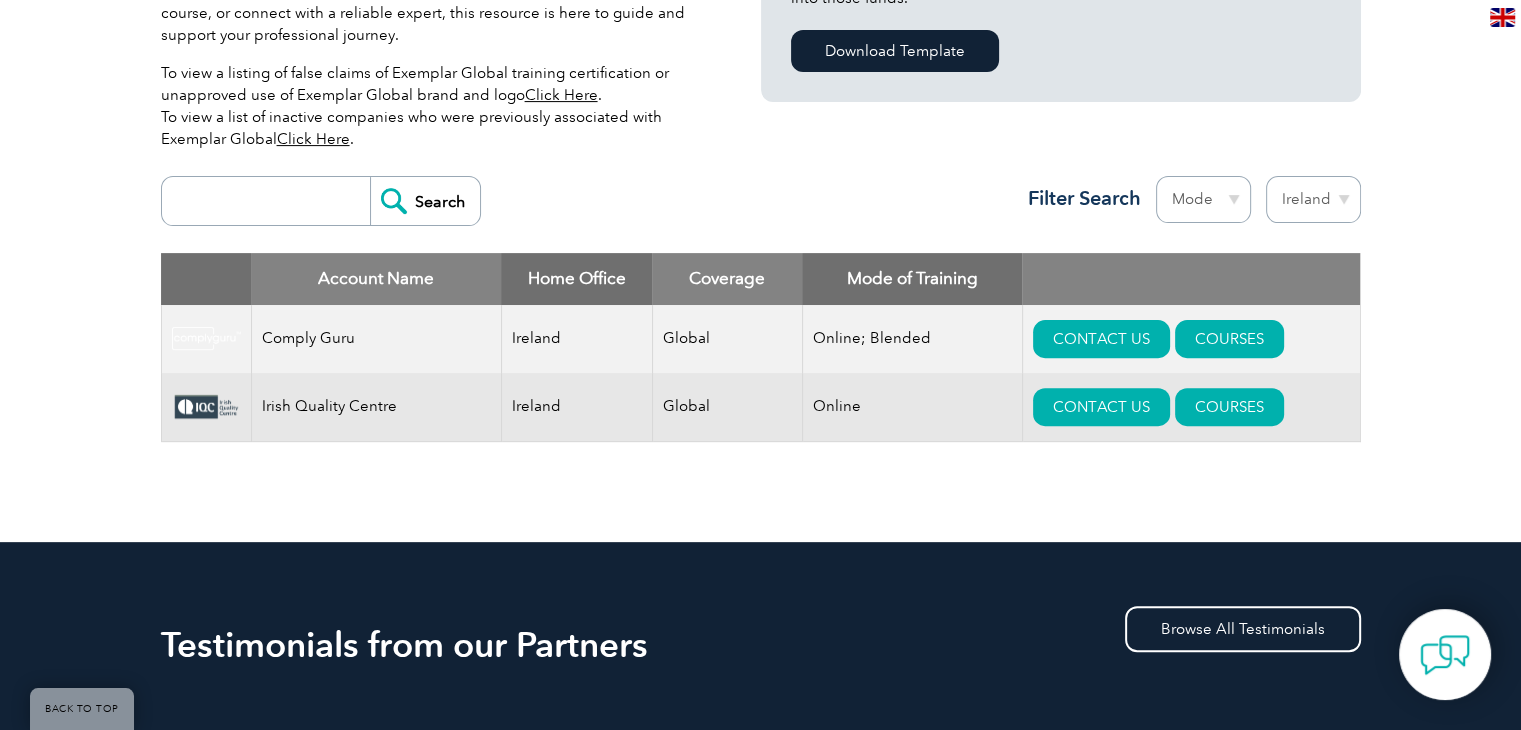 click on "Region
Australia
Bahrain
Bangladesh
Brazil
Canada
Colombia
Dominican Republic
Egypt
India
Indonesia
Iraq
Ireland
Jordan
Korea, Republic of
Malaysia
Malta
Mexico
Mongolia
Montenegro
Myanmar
Netherlands
New Zealand
Nigeria
Oman
Pakistan
Panama
Philippines
Portugal
Romania
Saudi Arabia
Serbia
Singapore
South Africa
Taiwan
Thailand
Trinidad and Tobago" at bounding box center (1313, 199) 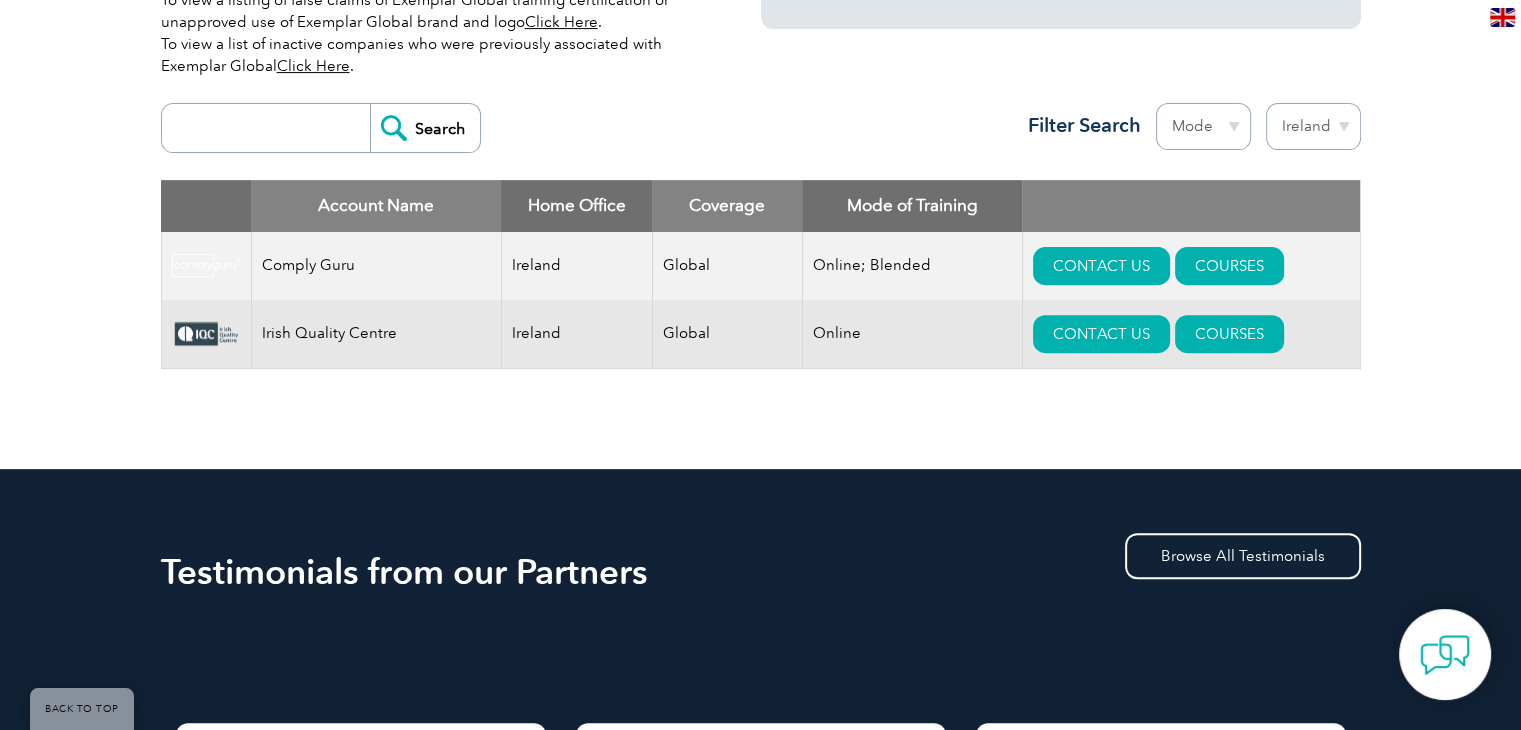 scroll, scrollTop: 704, scrollLeft: 0, axis: vertical 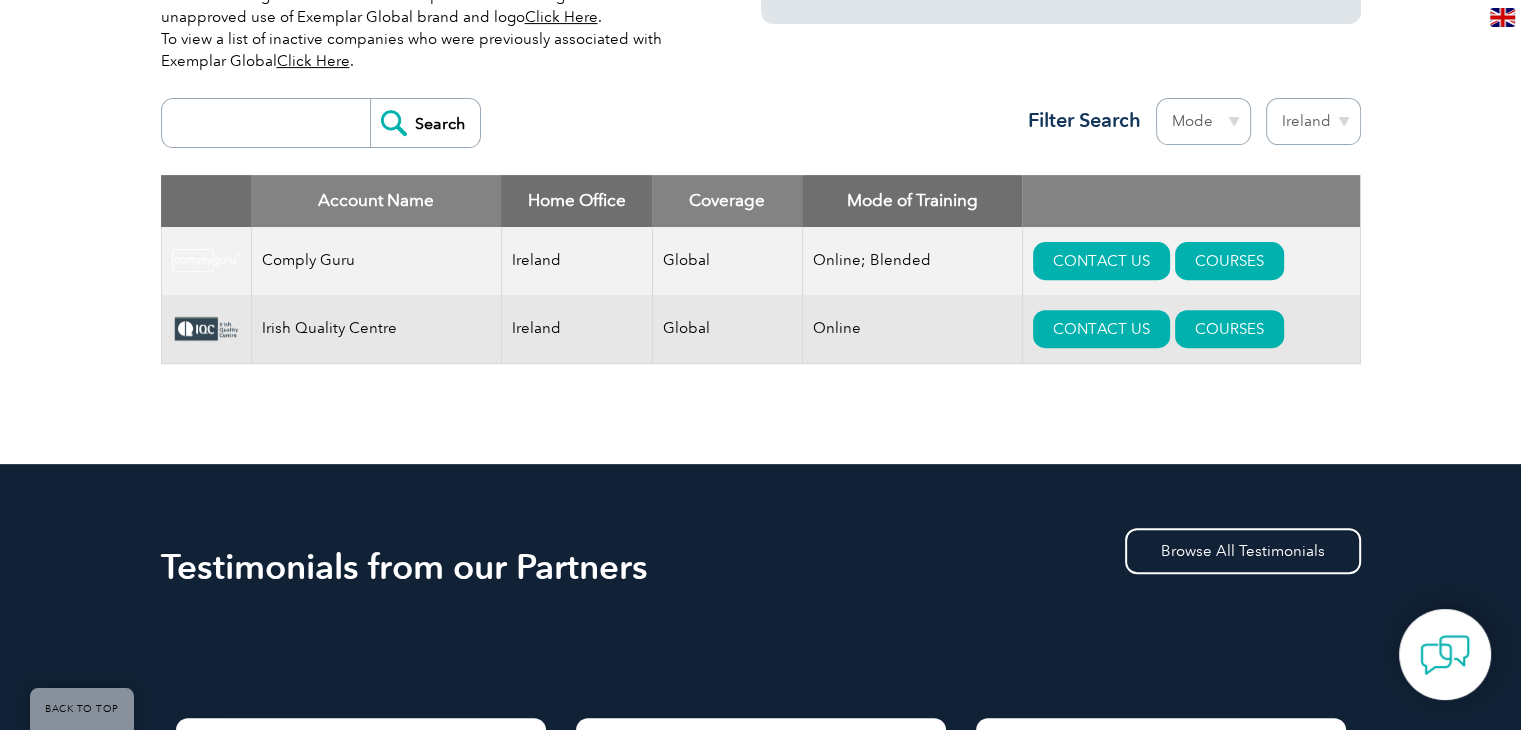 click on "Region
Australia
Bahrain
Bangladesh
Brazil
Canada
Colombia
Dominican Republic
Egypt
India
Indonesia
Iraq
Ireland
Jordan
Korea, Republic of
Malaysia
Malta
Mexico
Mongolia
Montenegro
Myanmar
Netherlands
New Zealand
Nigeria
Oman
Pakistan
Panama
Philippines
Portugal
Romania
Saudi Arabia
Serbia
Singapore
South Africa
Taiwan
Thailand
Trinidad and Tobago" at bounding box center [1313, 121] 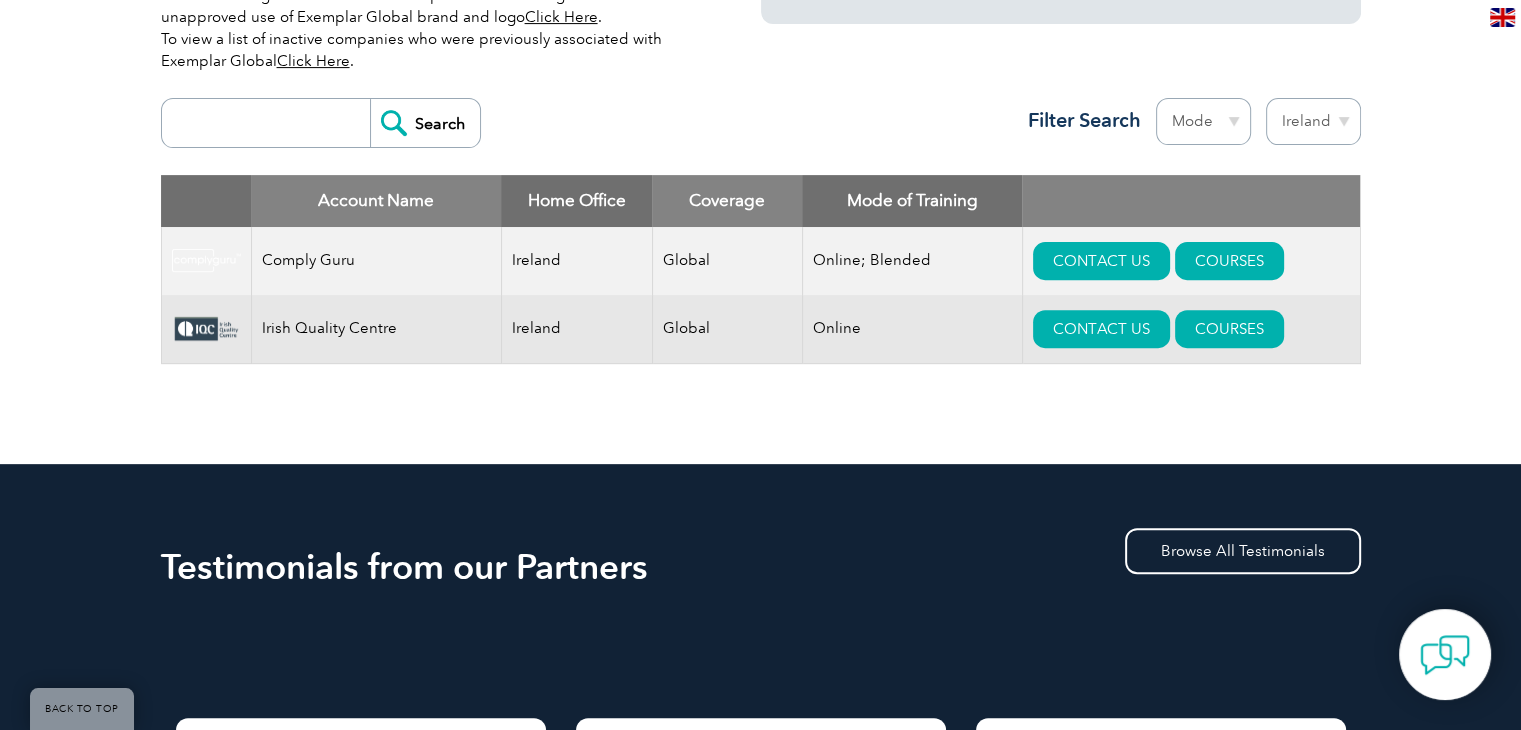select on "Korea, Republic of" 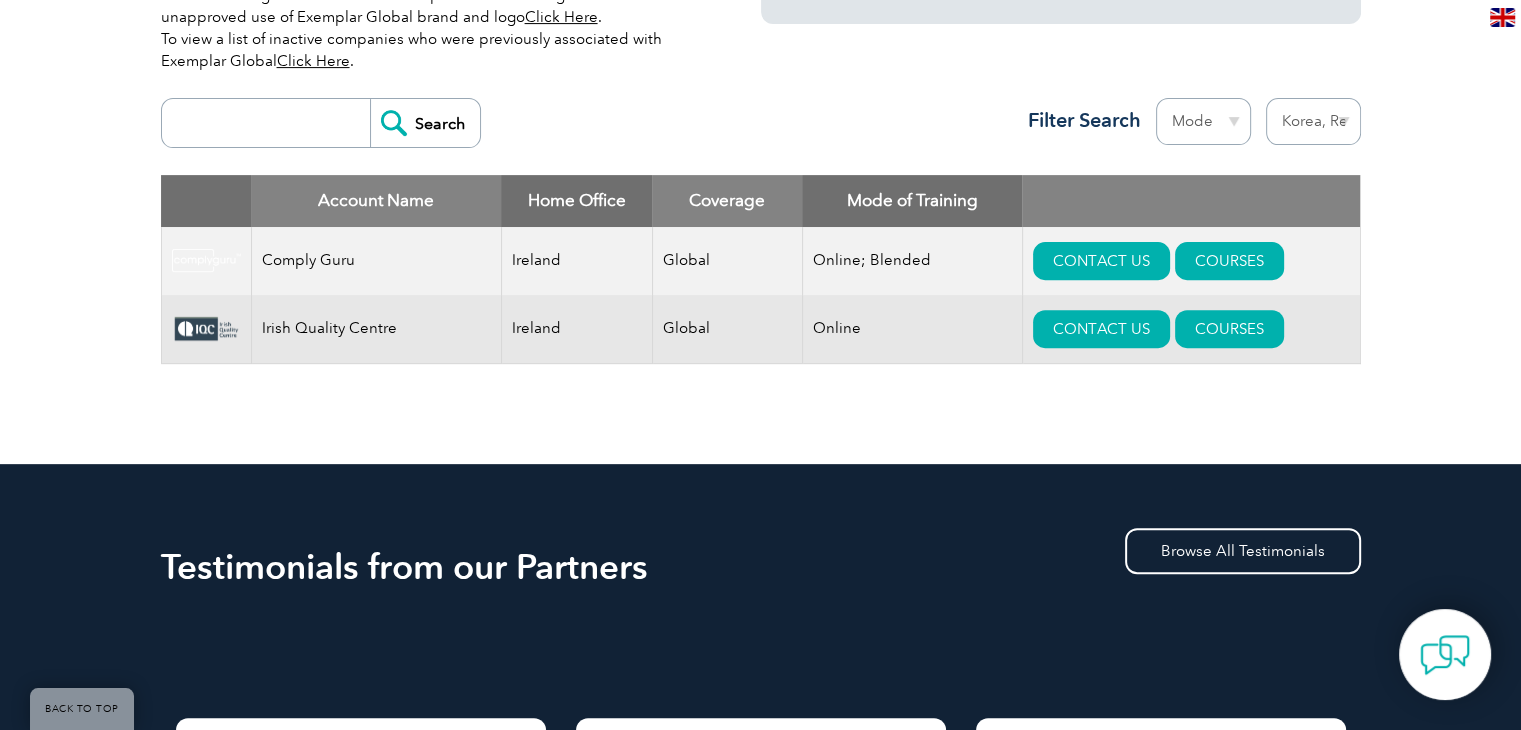 click on "Region
Australia
Bahrain
Bangladesh
Brazil
Canada
Colombia
Dominican Republic
Egypt
India
Indonesia
Iraq
Ireland
Jordan
Korea, Republic of
Malaysia
Malta
Mexico
Mongolia
Montenegro
Myanmar
Netherlands
New Zealand
Nigeria
Oman
Pakistan
Panama
Philippines
Portugal
Romania
Saudi Arabia
Serbia
Singapore
South Africa
Taiwan
Thailand
Trinidad and Tobago" at bounding box center (1313, 121) 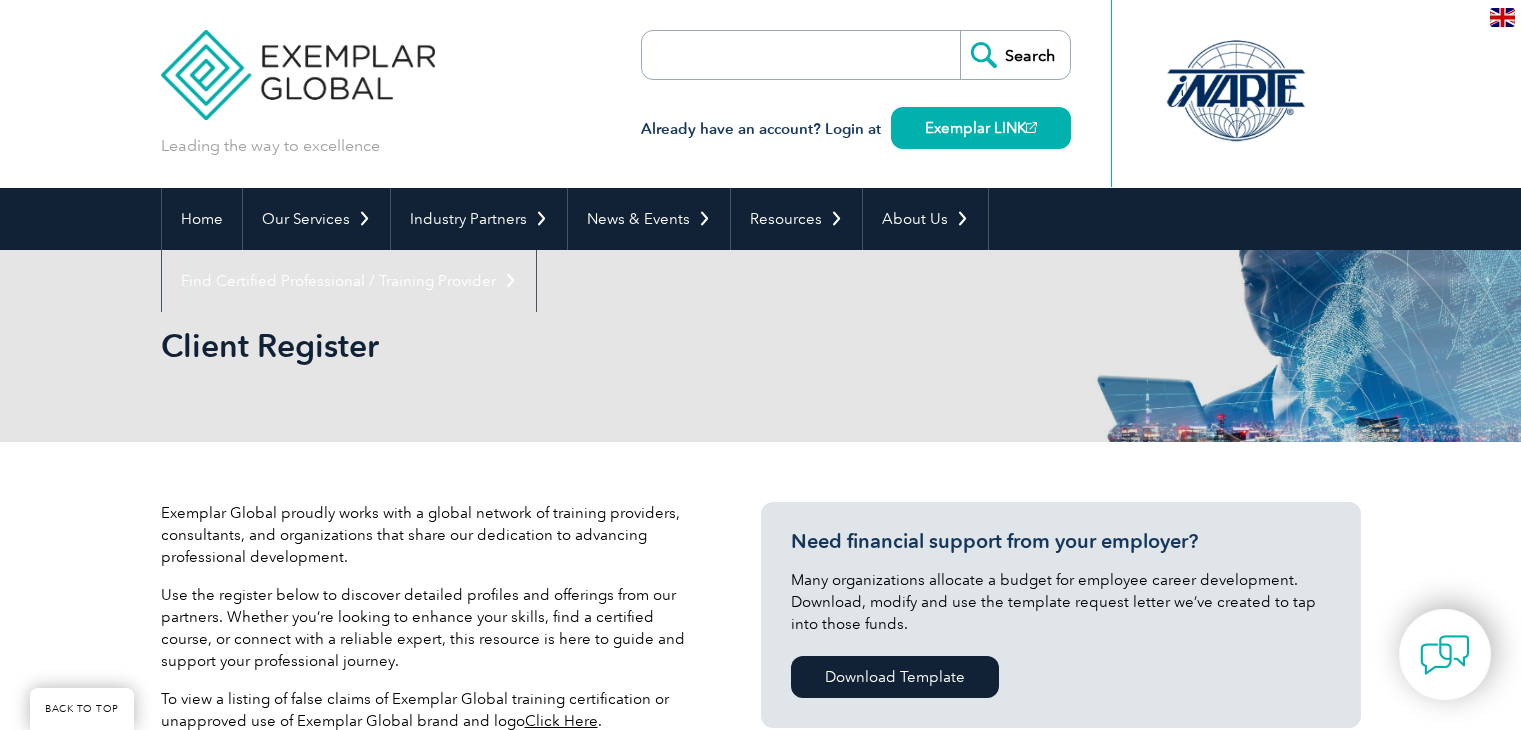 select on "Korea, Republic of" 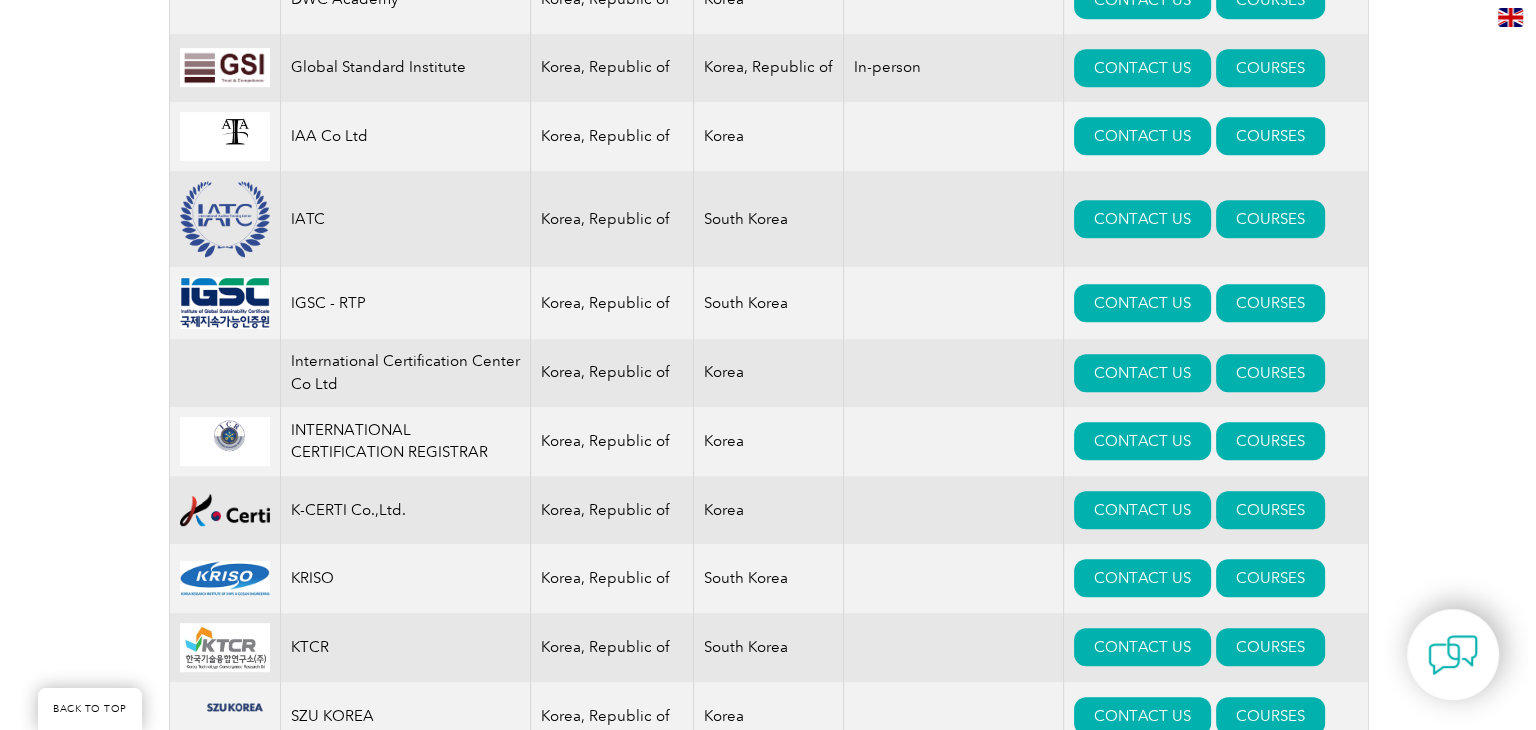 scroll, scrollTop: 964, scrollLeft: 0, axis: vertical 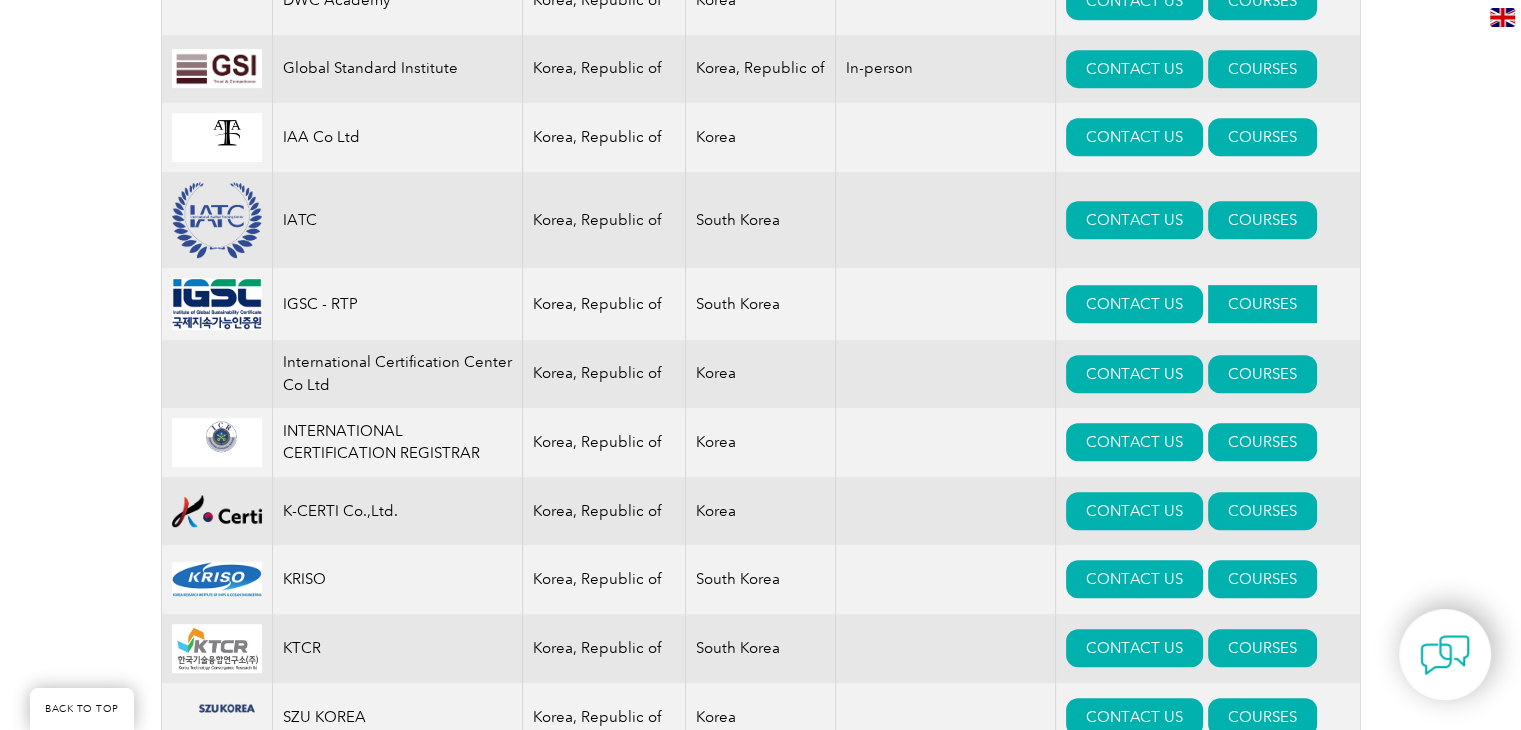 click on "COURSES" at bounding box center (1262, 304) 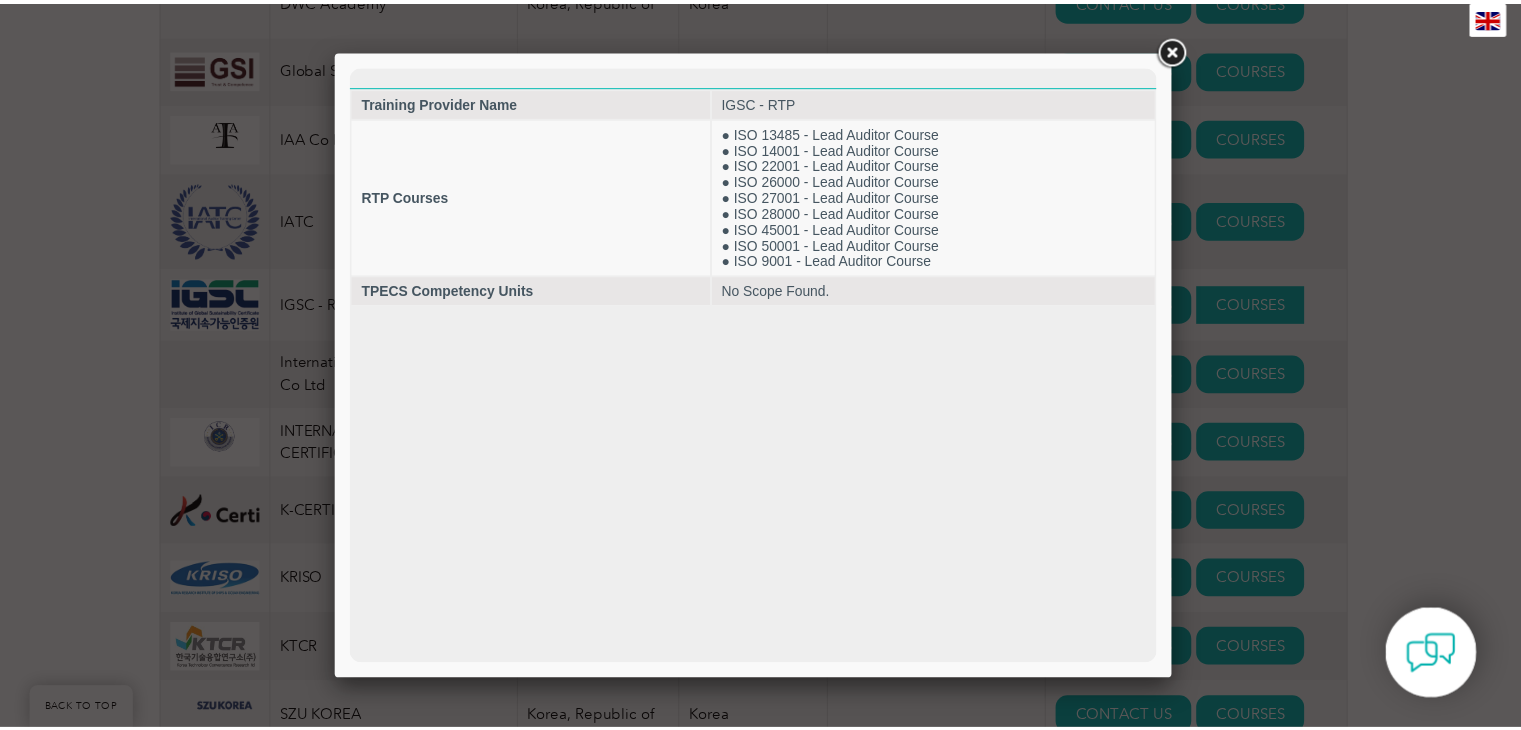 scroll, scrollTop: 0, scrollLeft: 0, axis: both 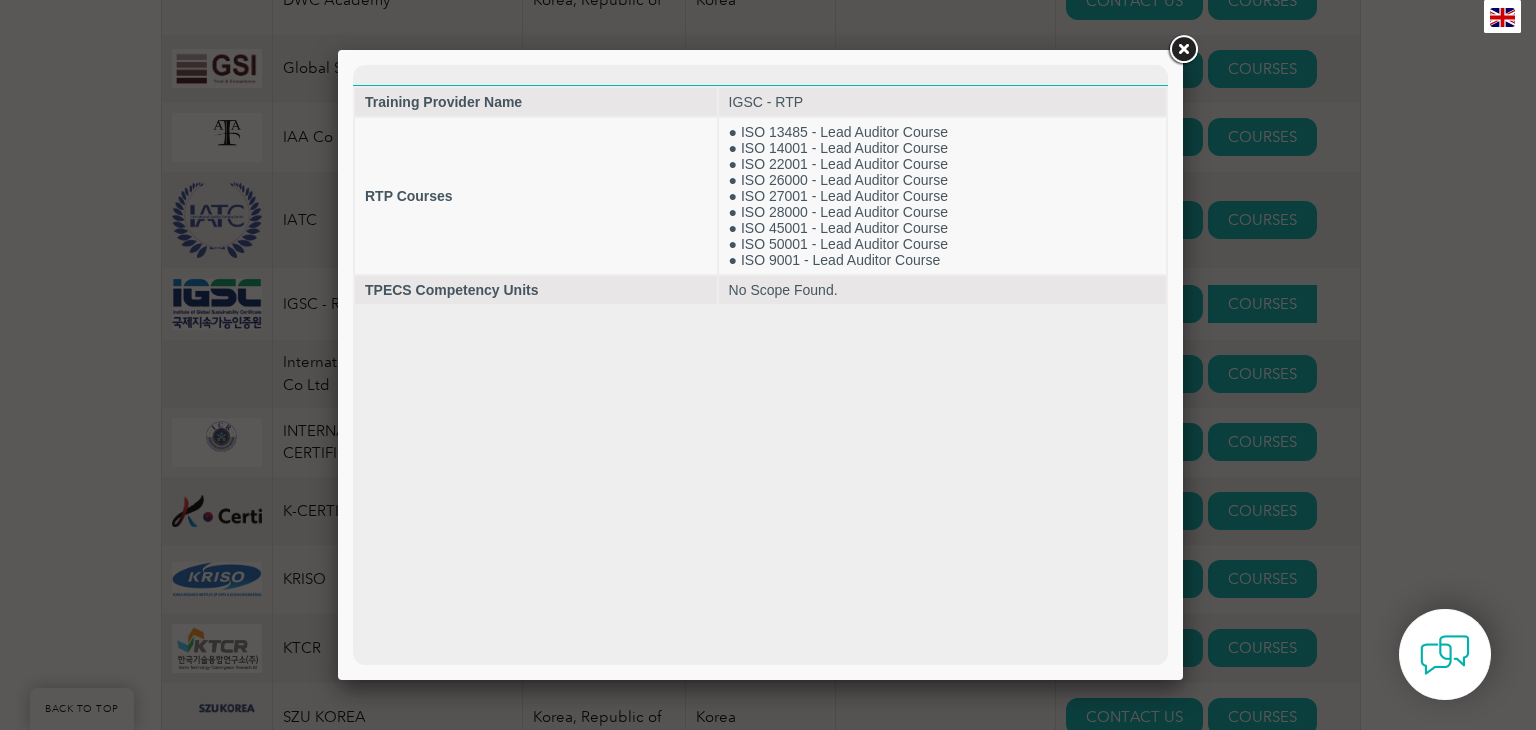 click at bounding box center [768, 365] 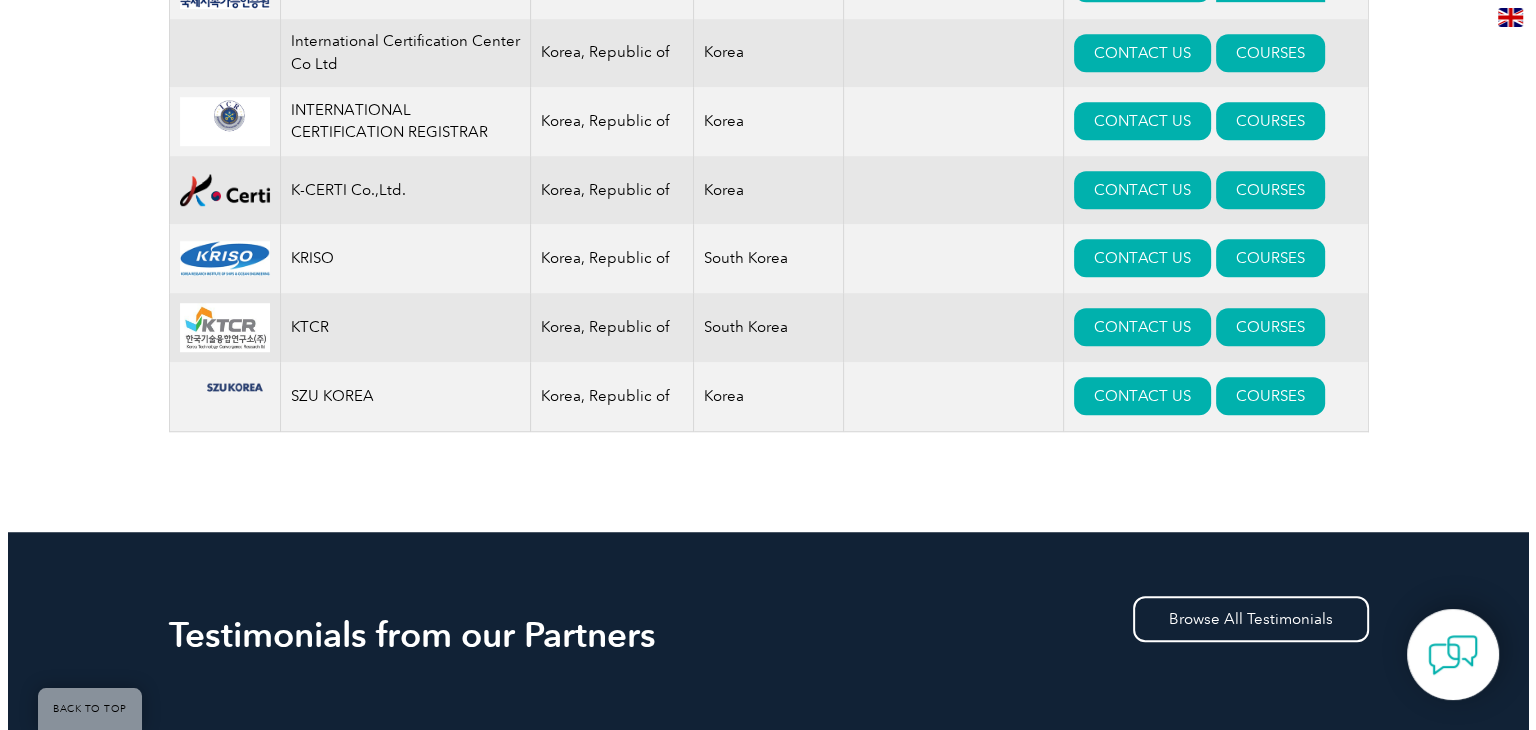 scroll, scrollTop: 1284, scrollLeft: 0, axis: vertical 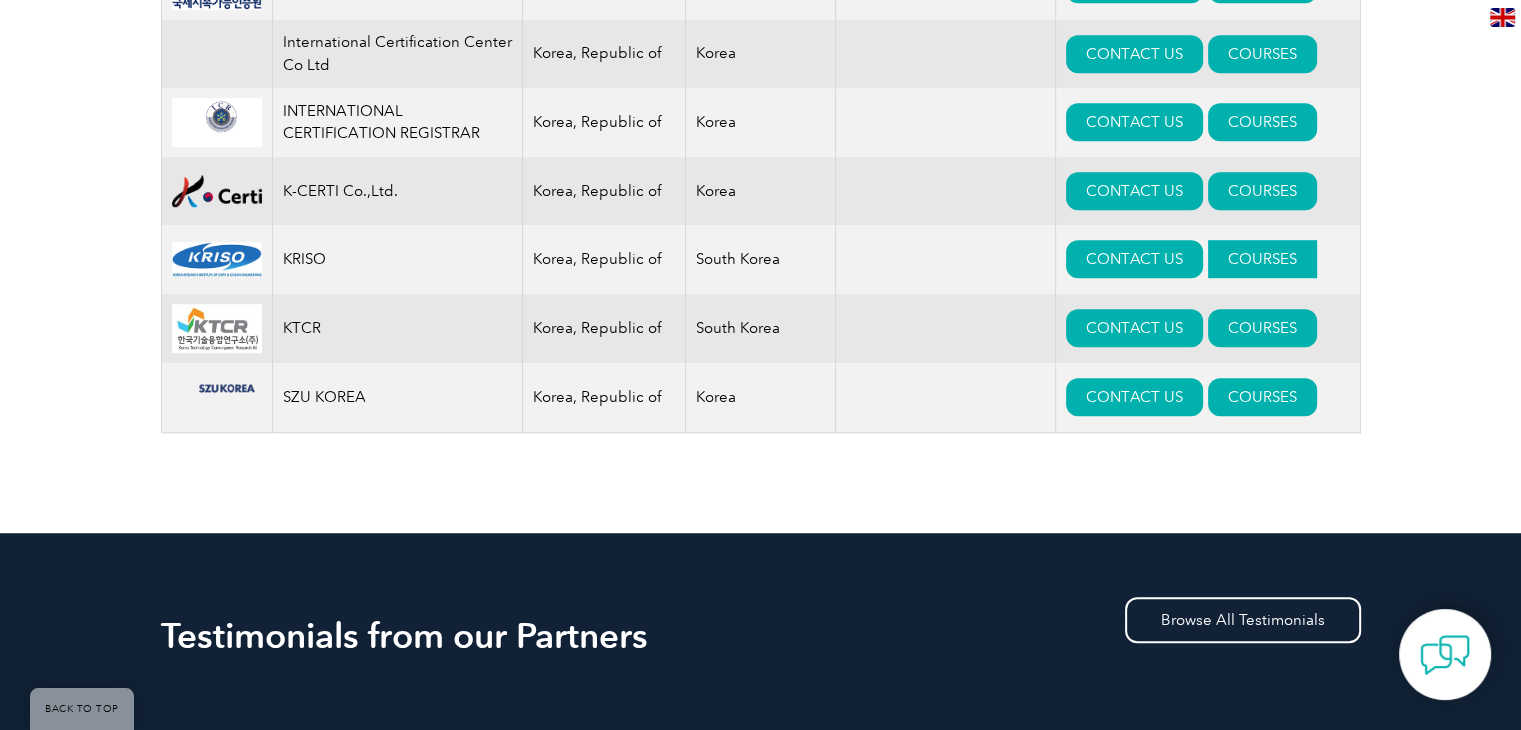 click on "COURSES" at bounding box center [1262, 259] 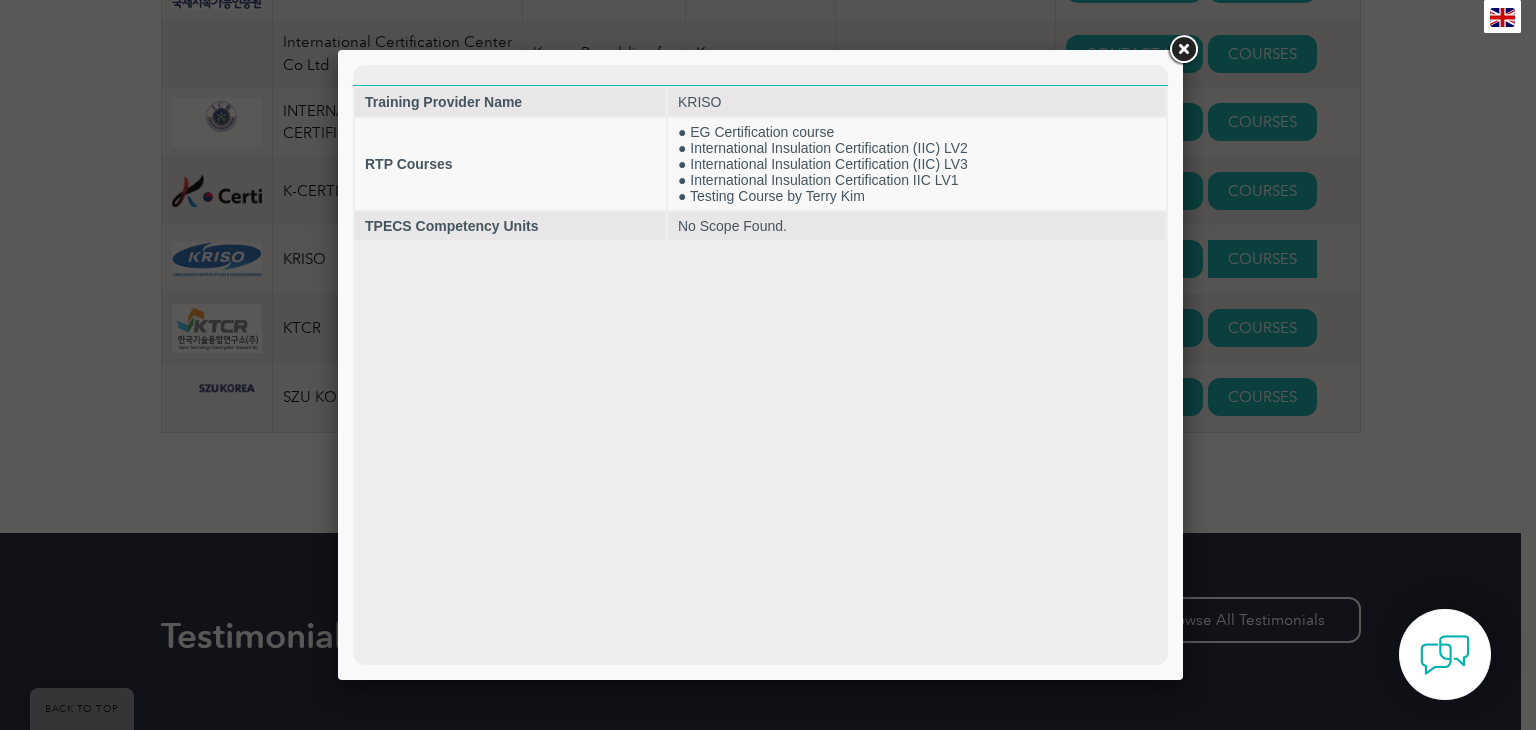 scroll, scrollTop: 0, scrollLeft: 0, axis: both 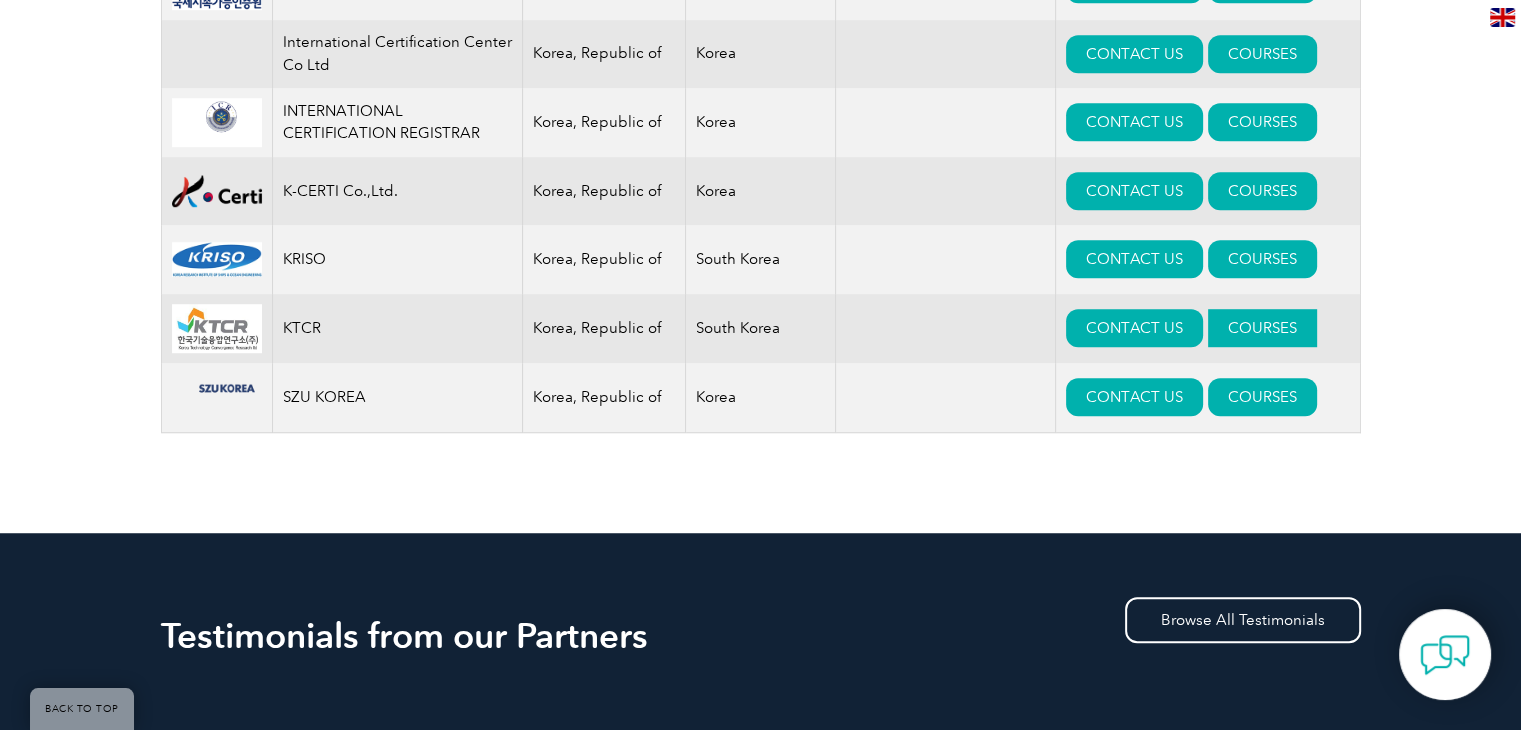 click on "COURSES" at bounding box center (1262, 328) 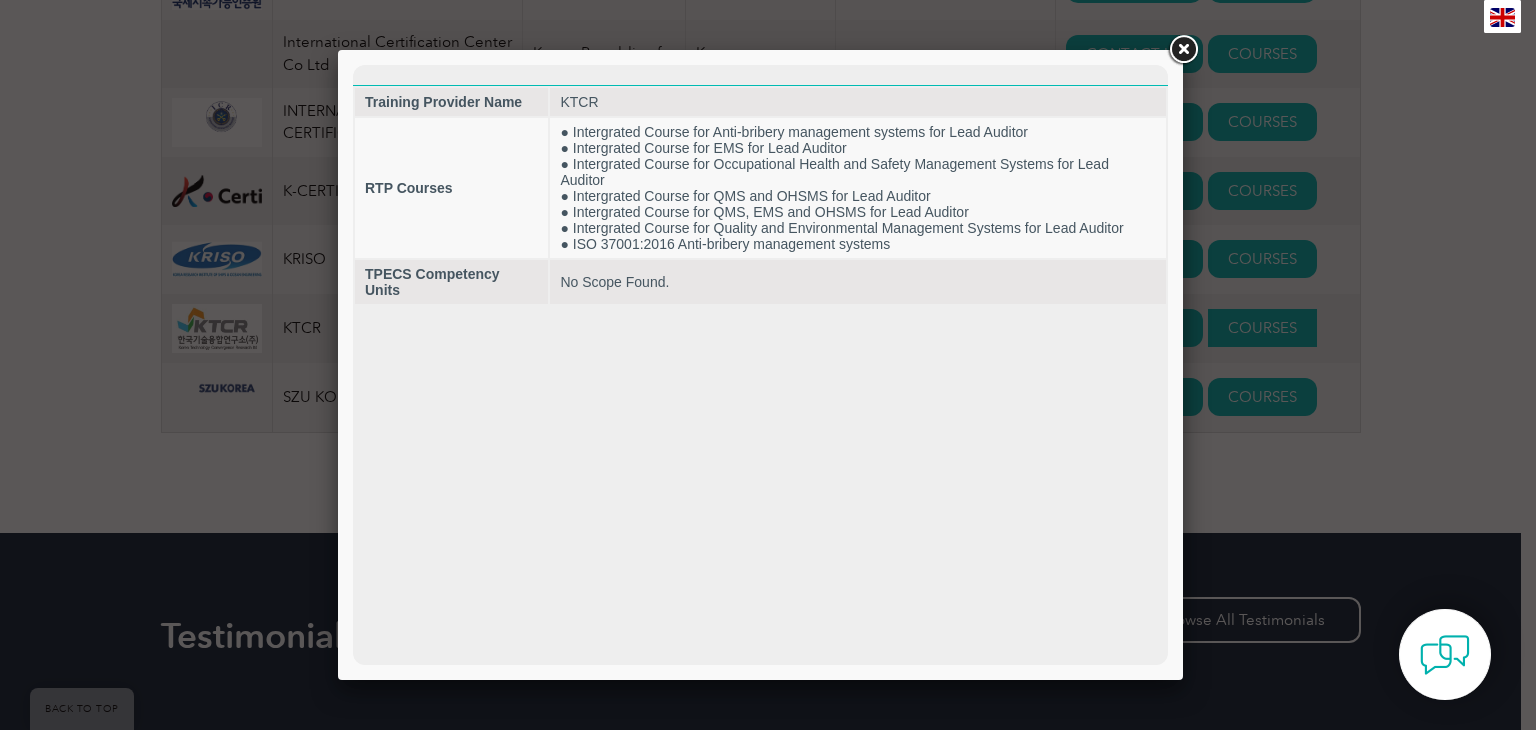 scroll, scrollTop: 0, scrollLeft: 0, axis: both 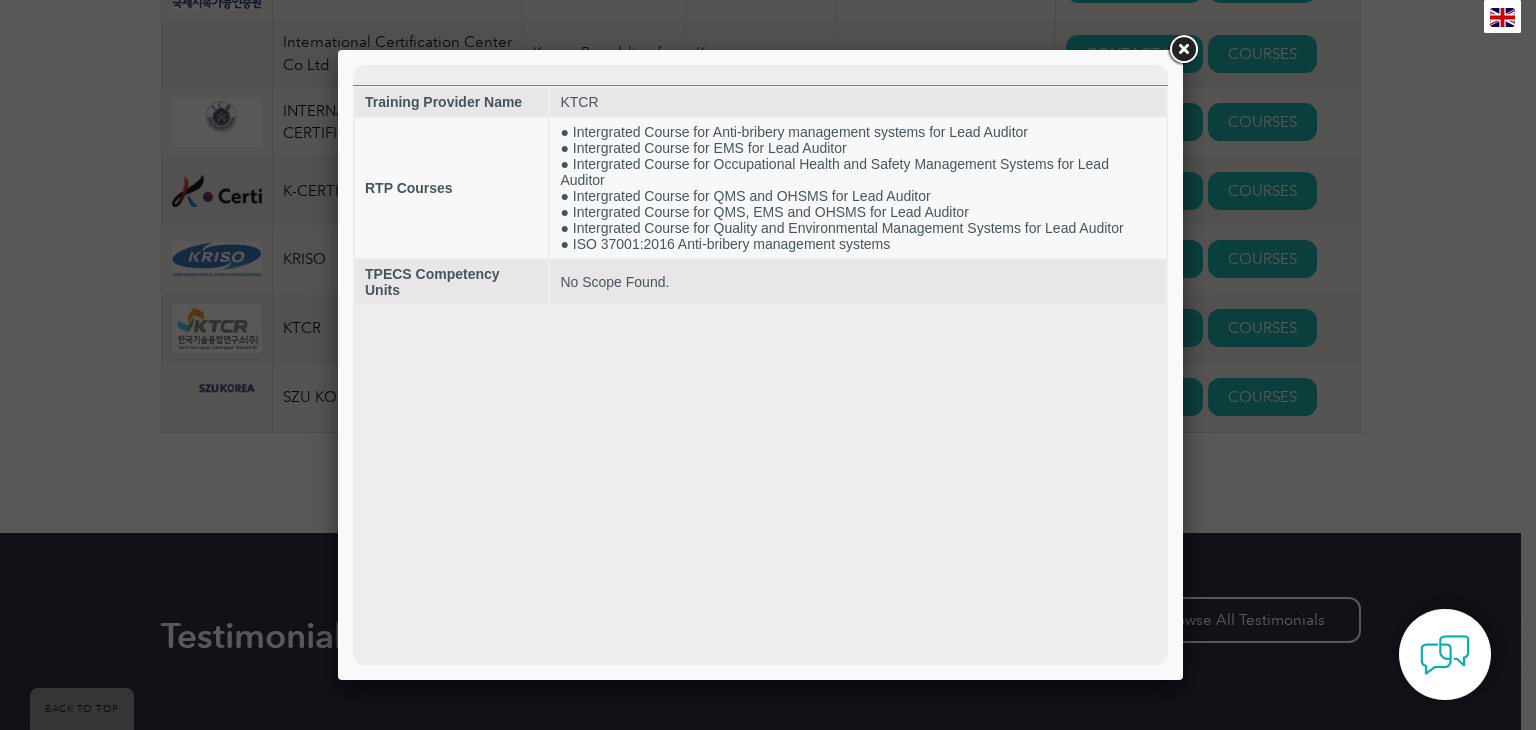 click at bounding box center [768, 365] 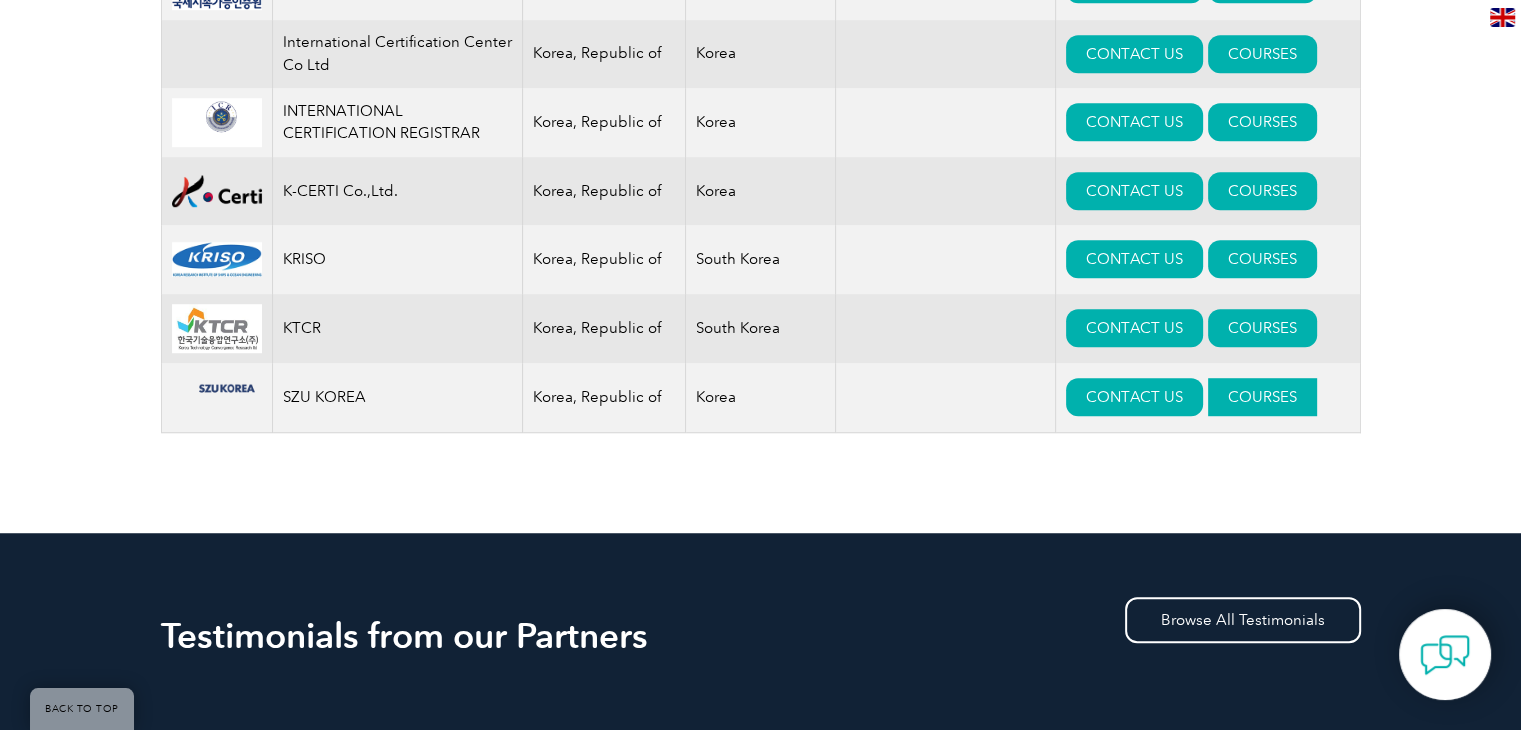 click on "COURSES" at bounding box center [1262, 397] 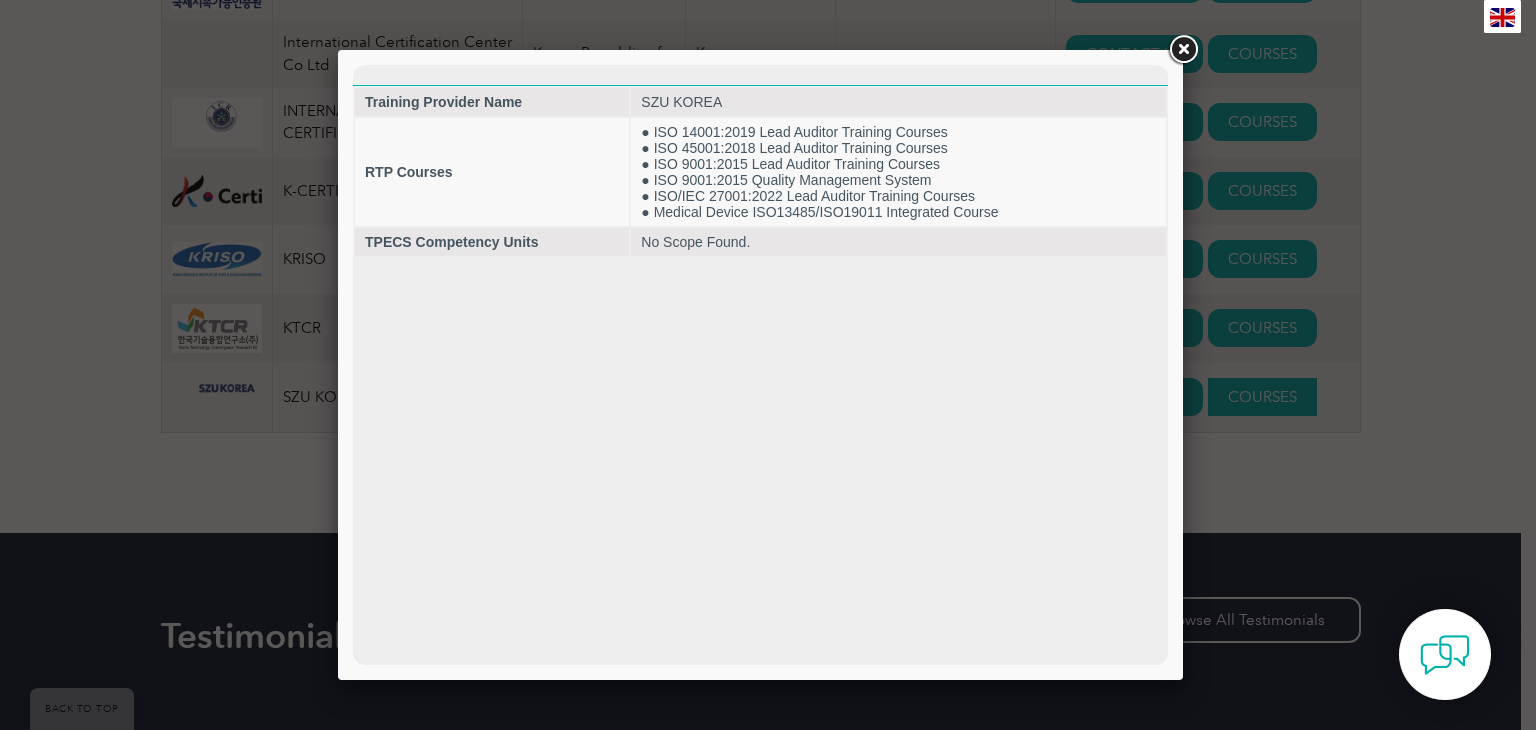 scroll, scrollTop: 0, scrollLeft: 0, axis: both 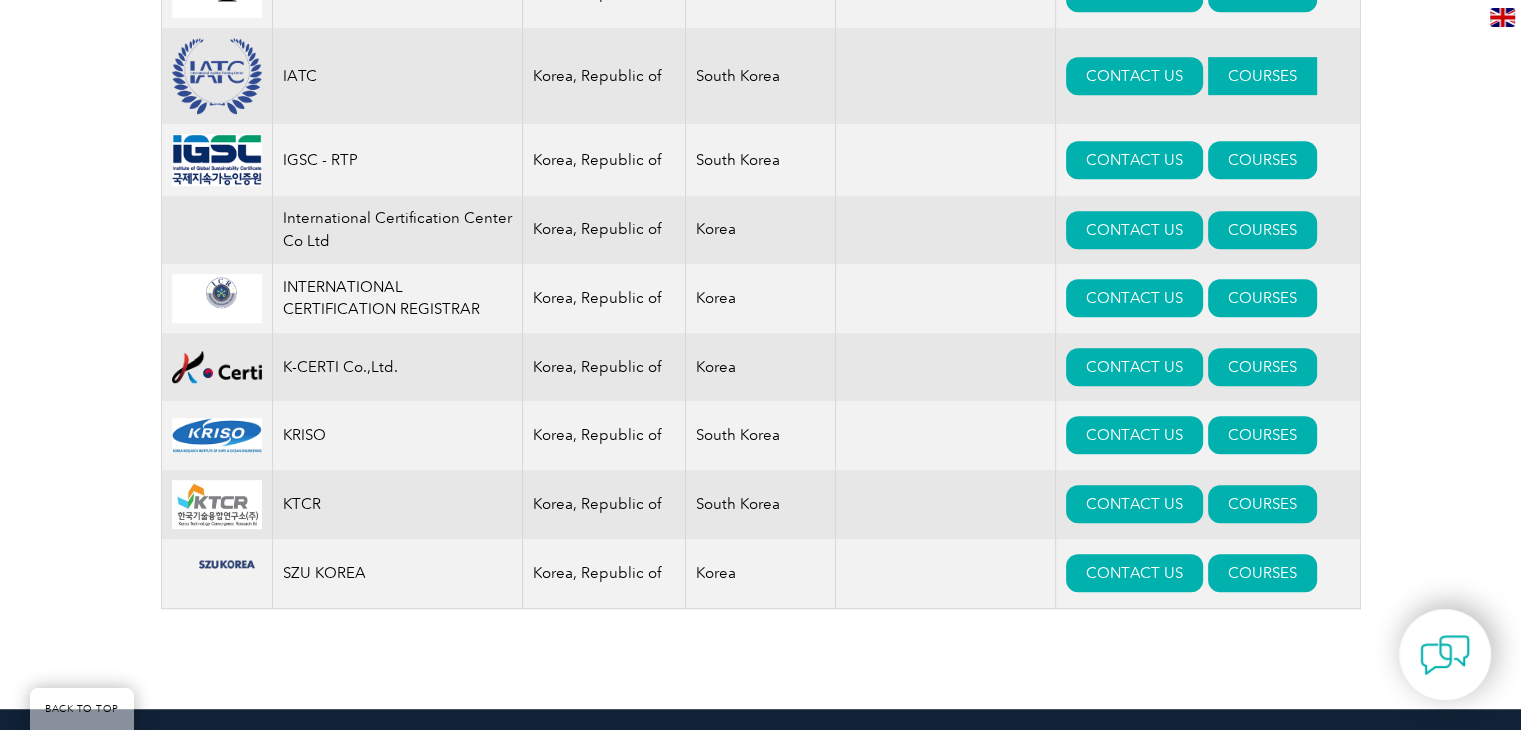 click on "COURSES" at bounding box center [1262, 76] 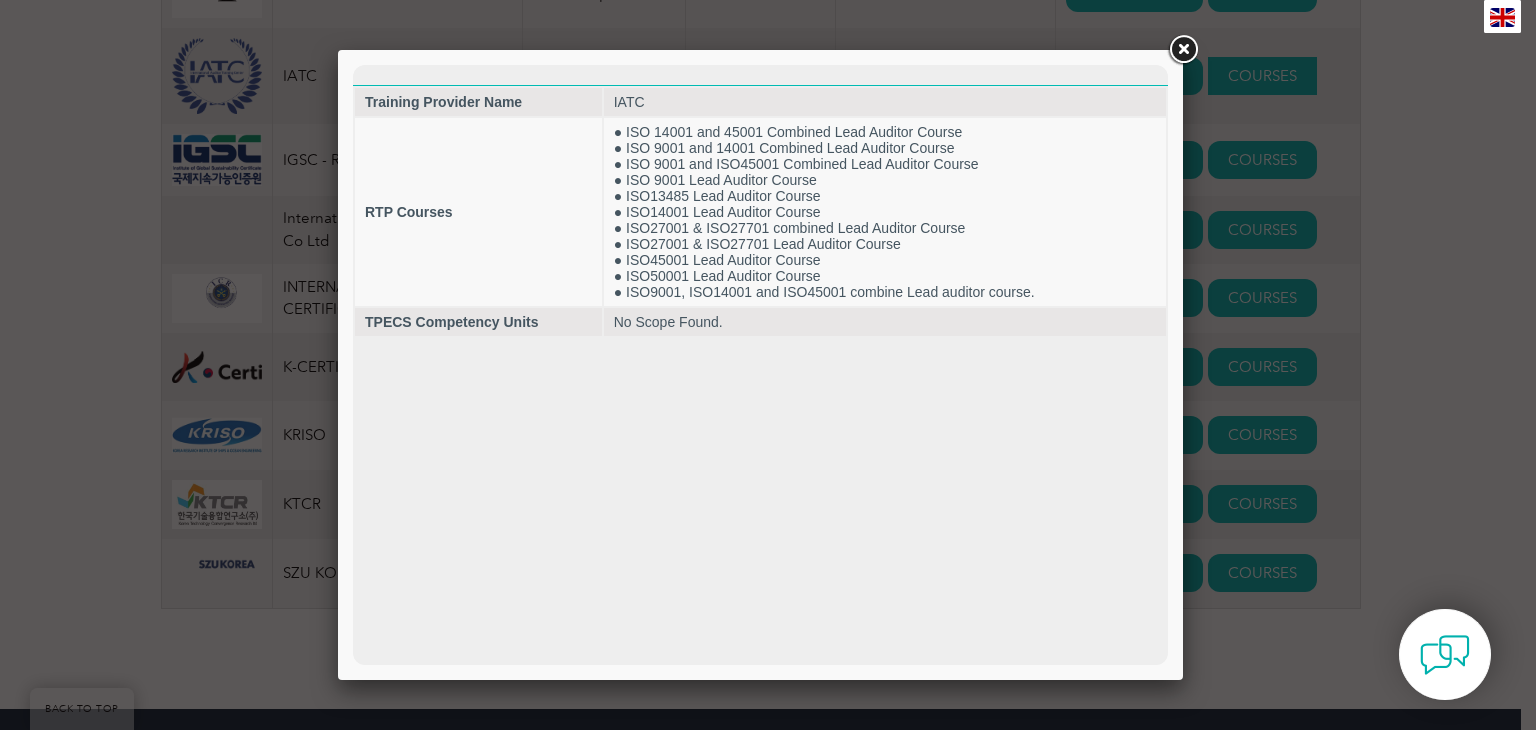 scroll, scrollTop: 0, scrollLeft: 0, axis: both 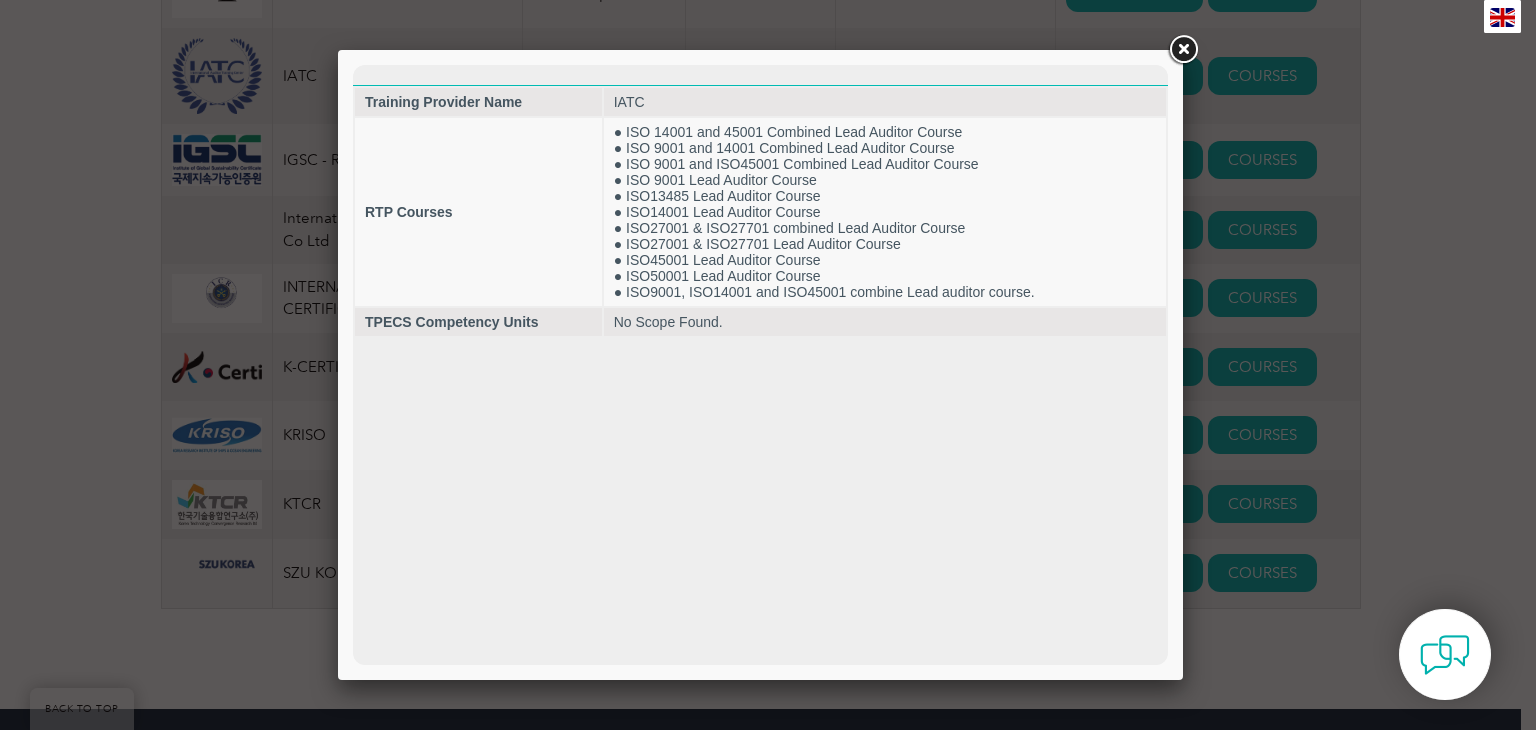 click at bounding box center [768, 365] 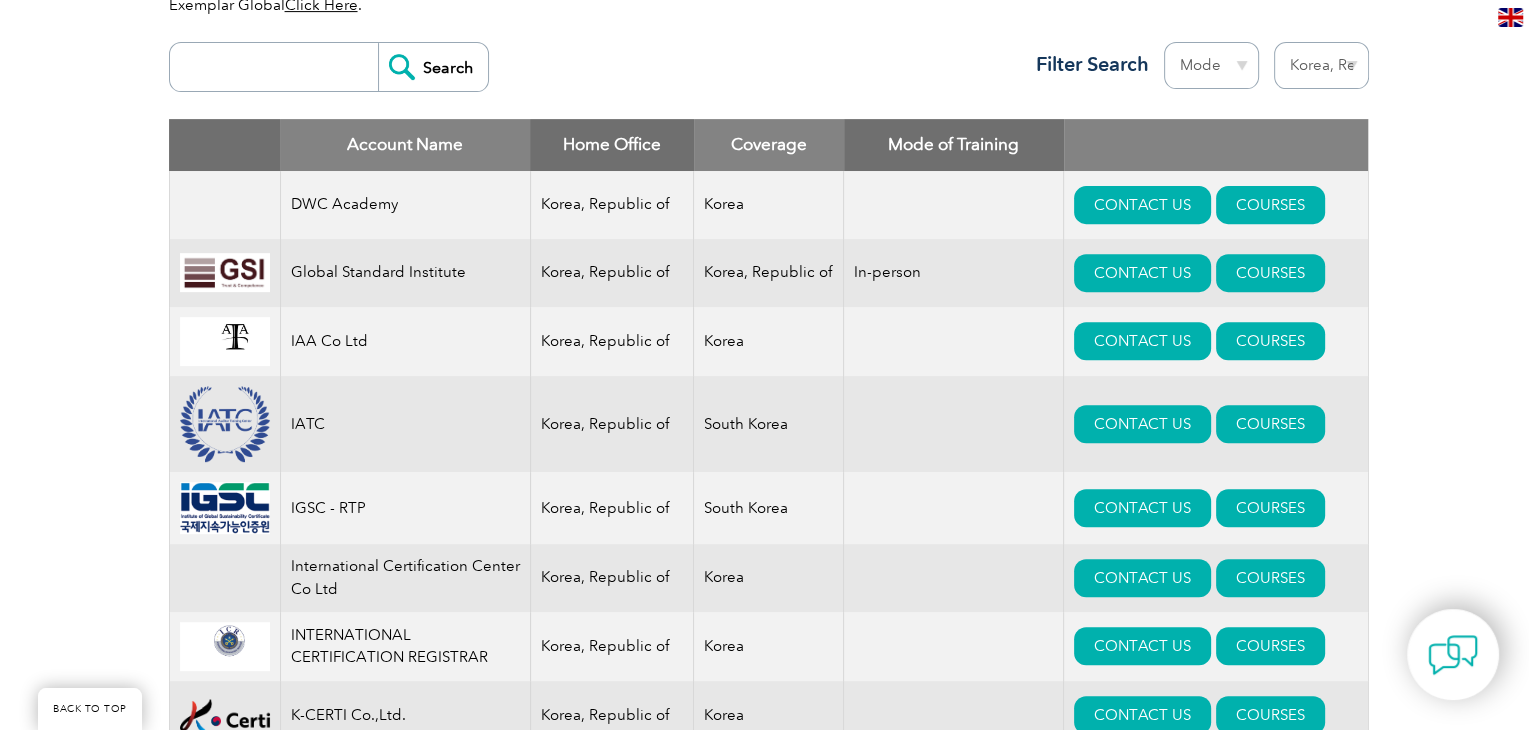 scroll, scrollTop: 756, scrollLeft: 0, axis: vertical 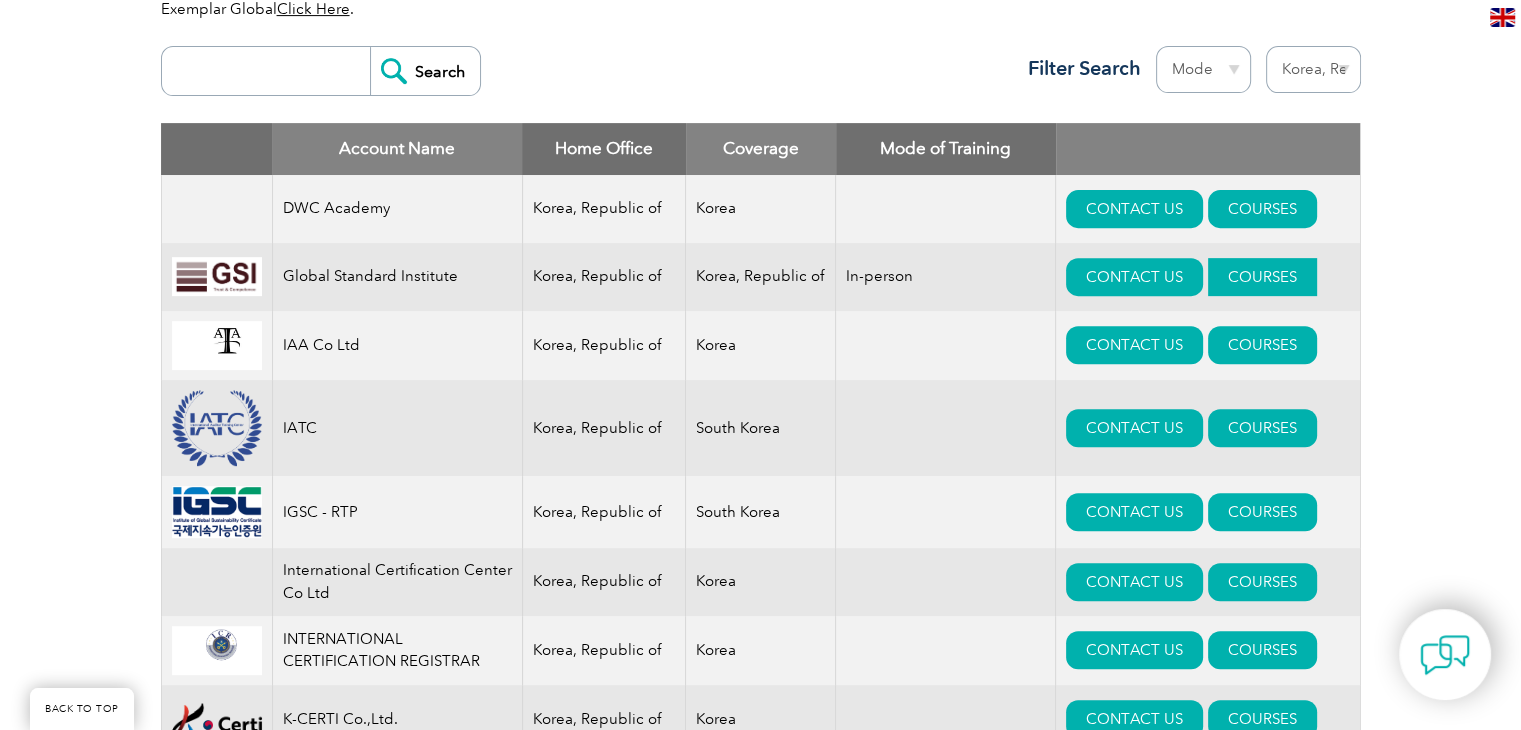 click on "COURSES" at bounding box center [1262, 277] 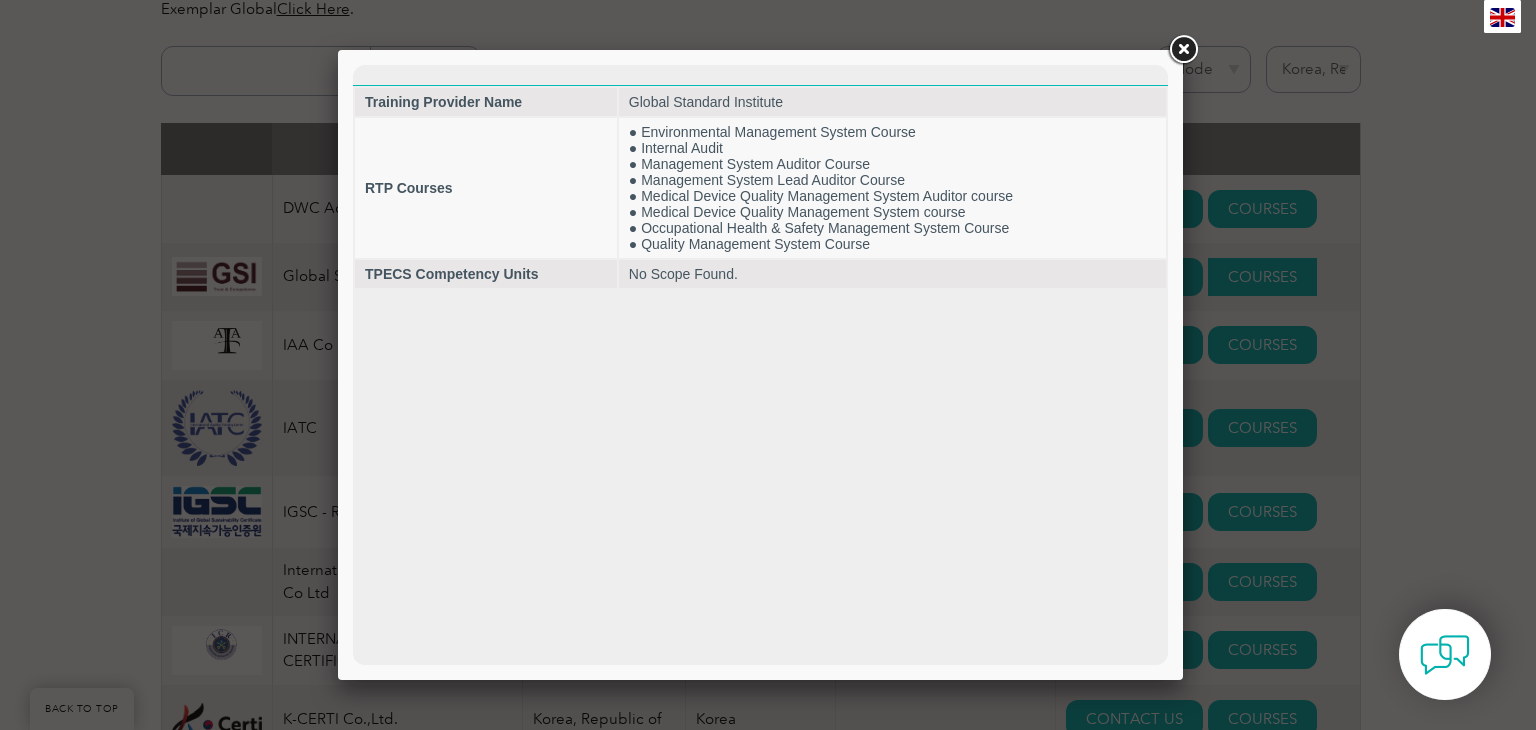 scroll, scrollTop: 0, scrollLeft: 0, axis: both 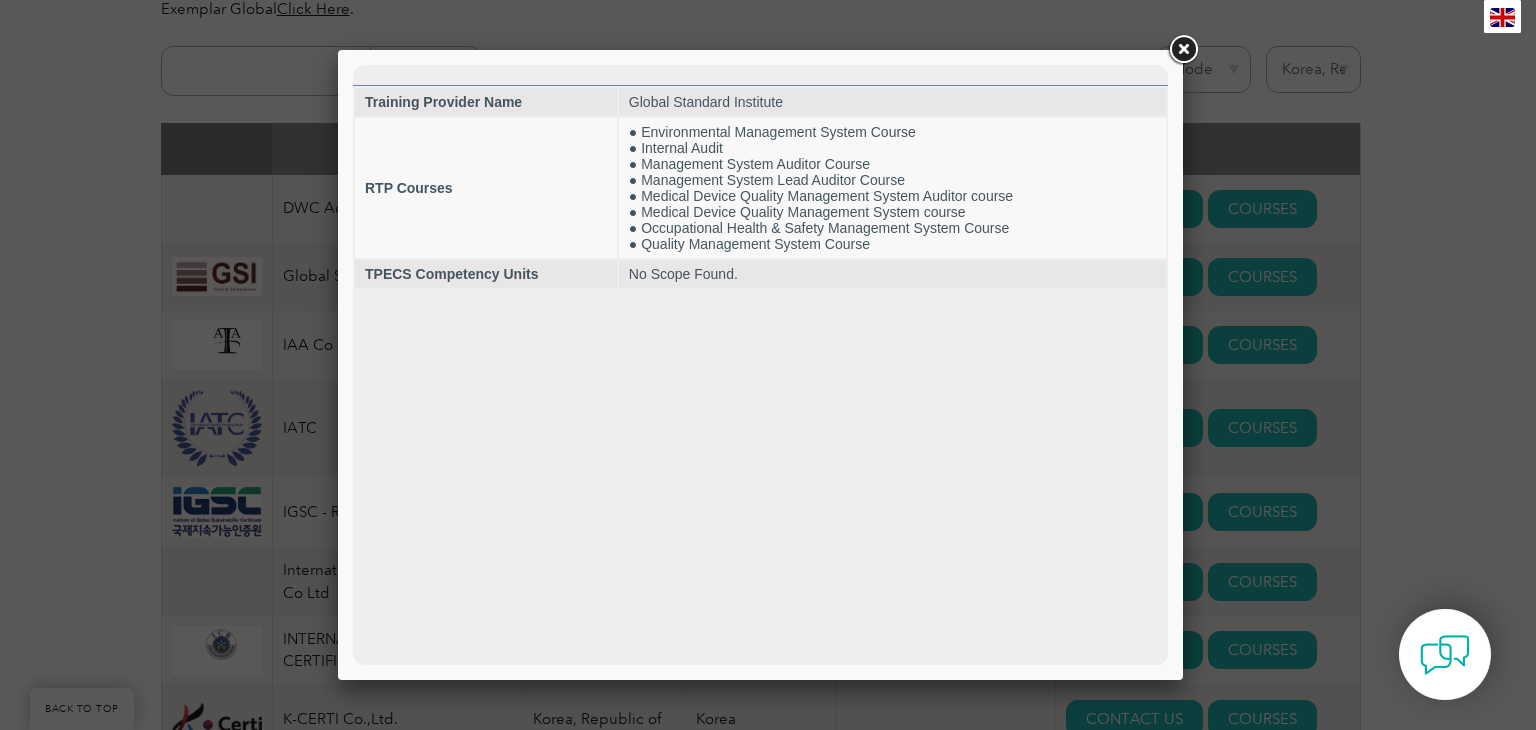 click at bounding box center [1183, 50] 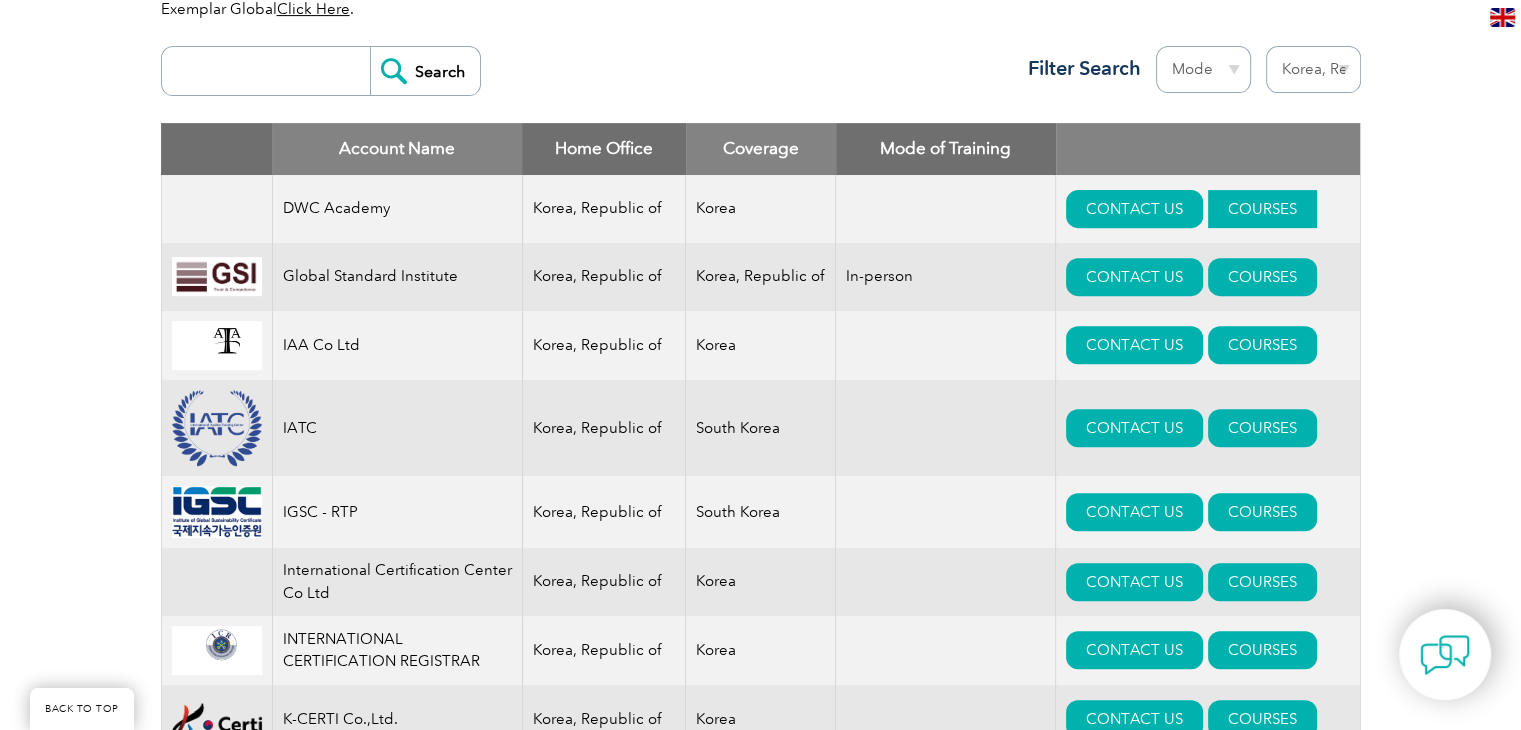 click on "COURSES" at bounding box center (1262, 209) 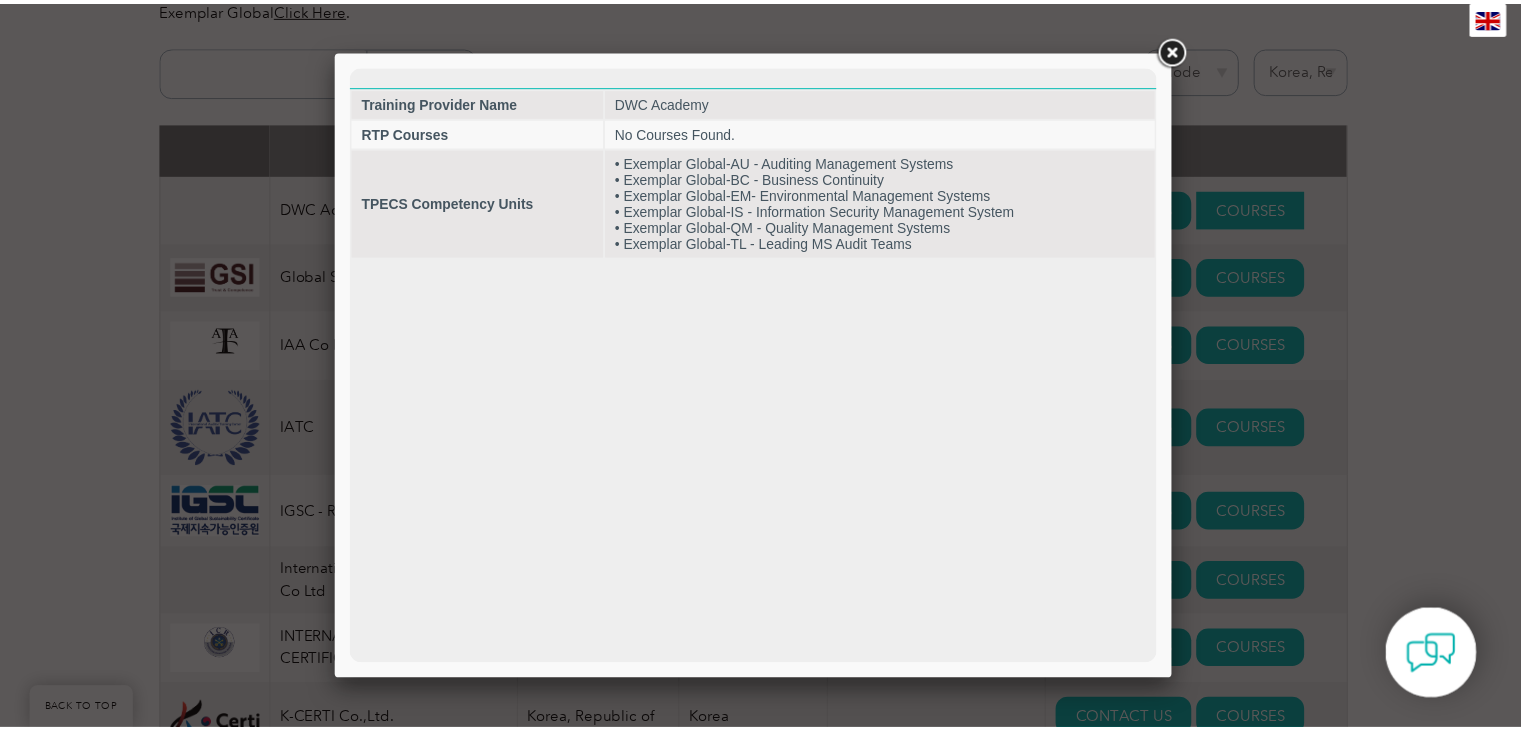 scroll, scrollTop: 0, scrollLeft: 0, axis: both 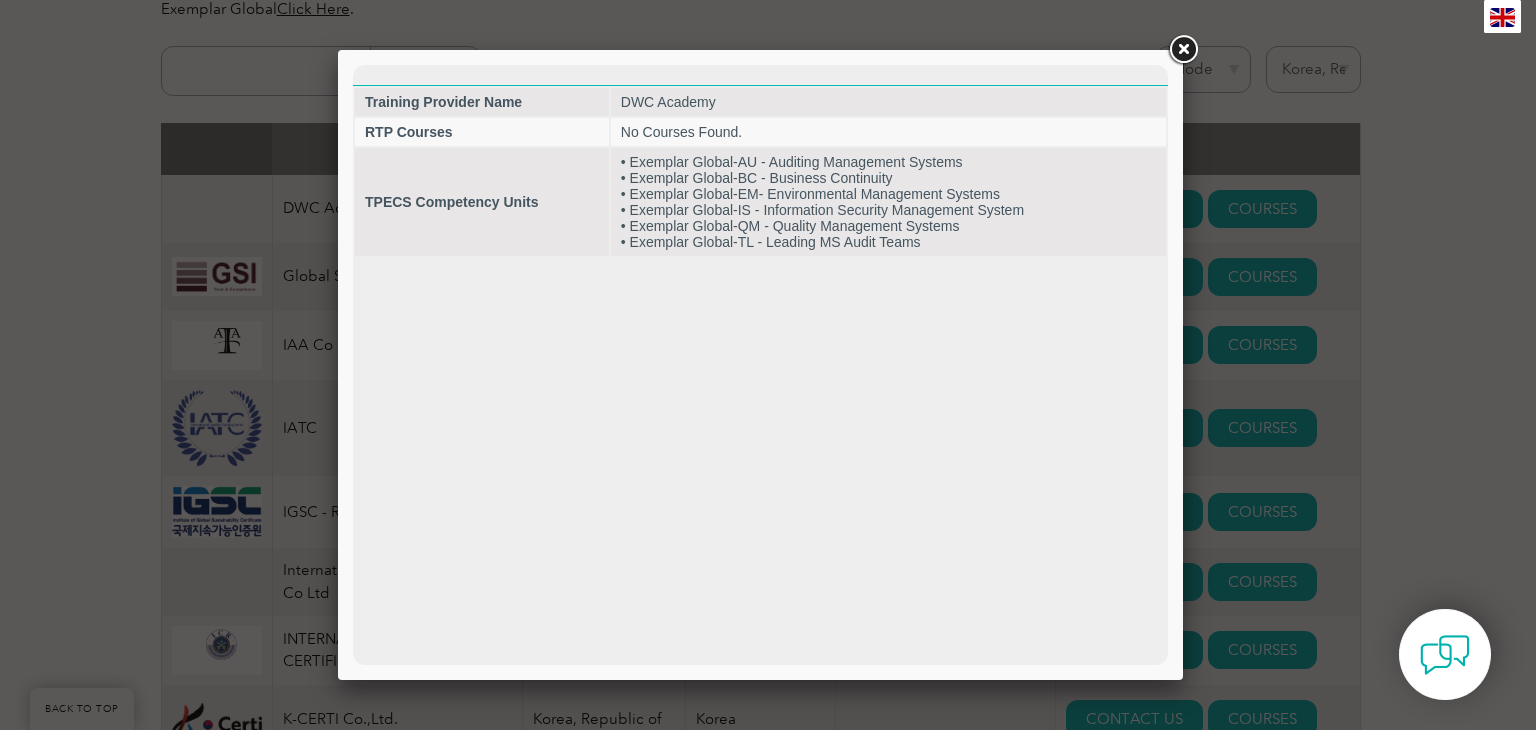 click at bounding box center [1183, 50] 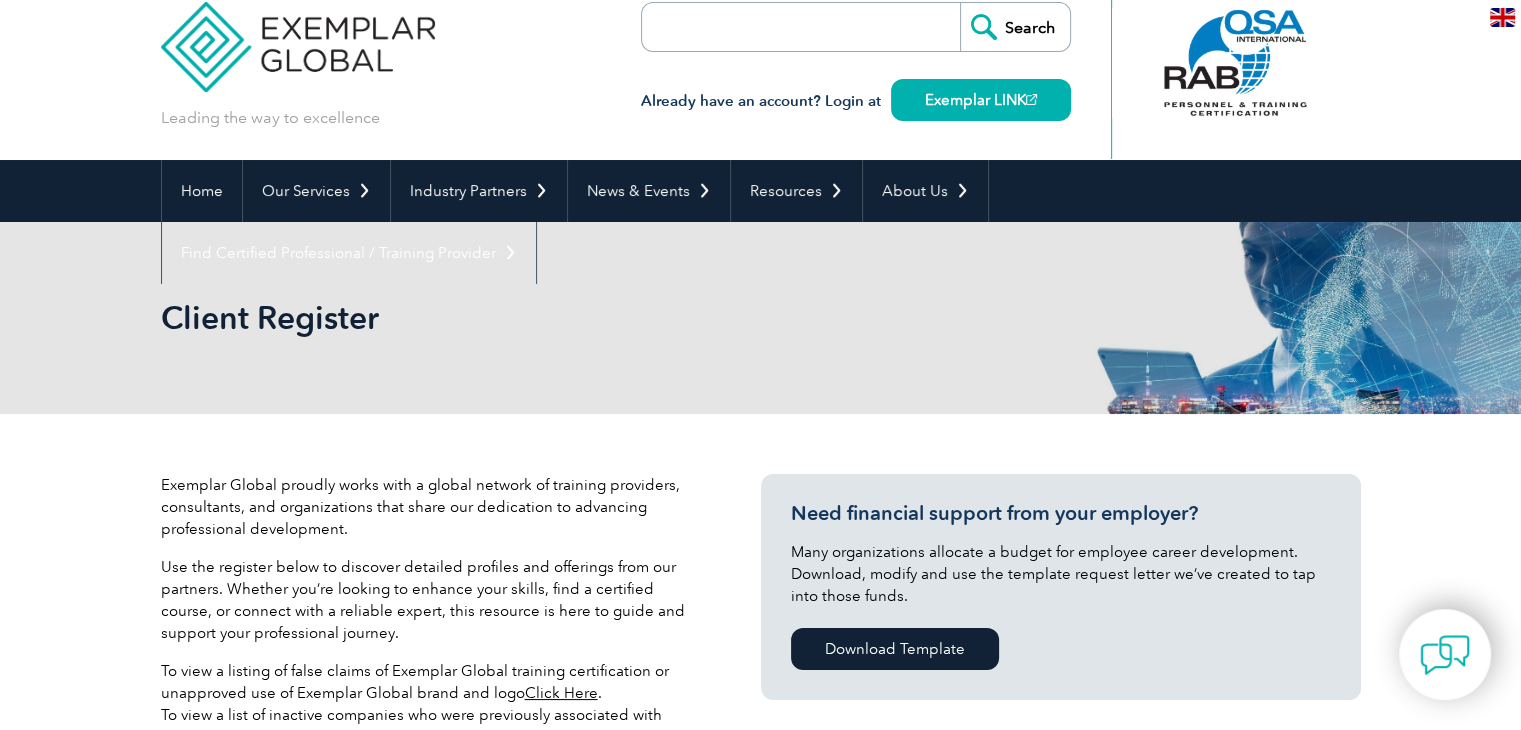 scroll, scrollTop: 25, scrollLeft: 0, axis: vertical 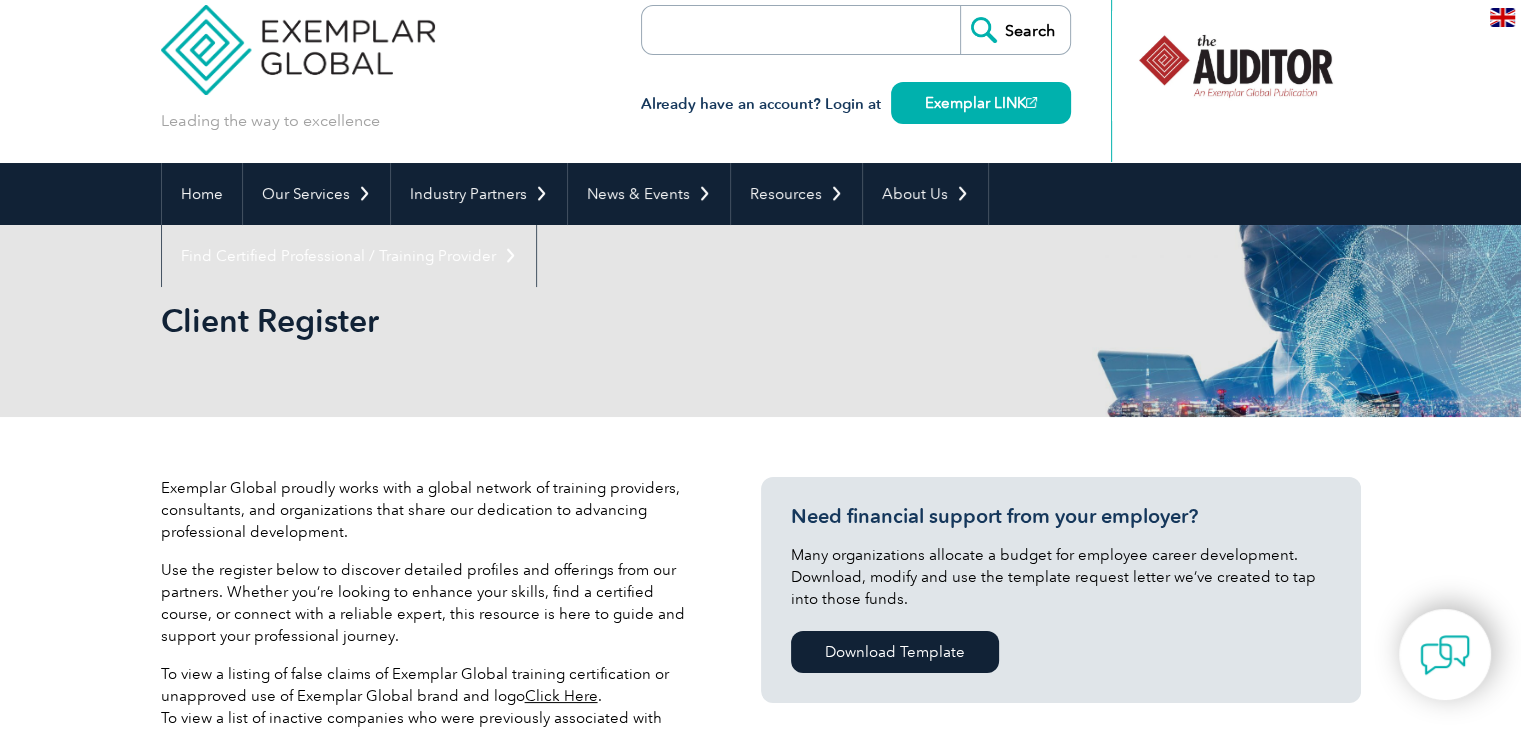 click on "Exemplar Global proudly works with a global network of training providers, consultants, and organizations that share our dedication to advancing professional development.   Use the register below to discover detailed profiles and offerings from our partners. Whether you’re looking to enhance your skills, find a certified course, or connect with a reliable expert, this resource is here to guide and support your professional journey.   To view a listing of false claims of Exemplar Global training certification or unapproved use of Exemplar Global brand and logo  Click Here .  To view a list of inactive companies who were previously associated with Exemplar Global  Click Here .           Need financial support from your employer?   Many organizations allocate a budget for employee career development. Download, modify and use the template request letter we’ve created to tap into those funds.   Download Template               Search             Region   [COUNTRY]   Bahrain   Bangladesh   Brazil" at bounding box center (761, 1104) 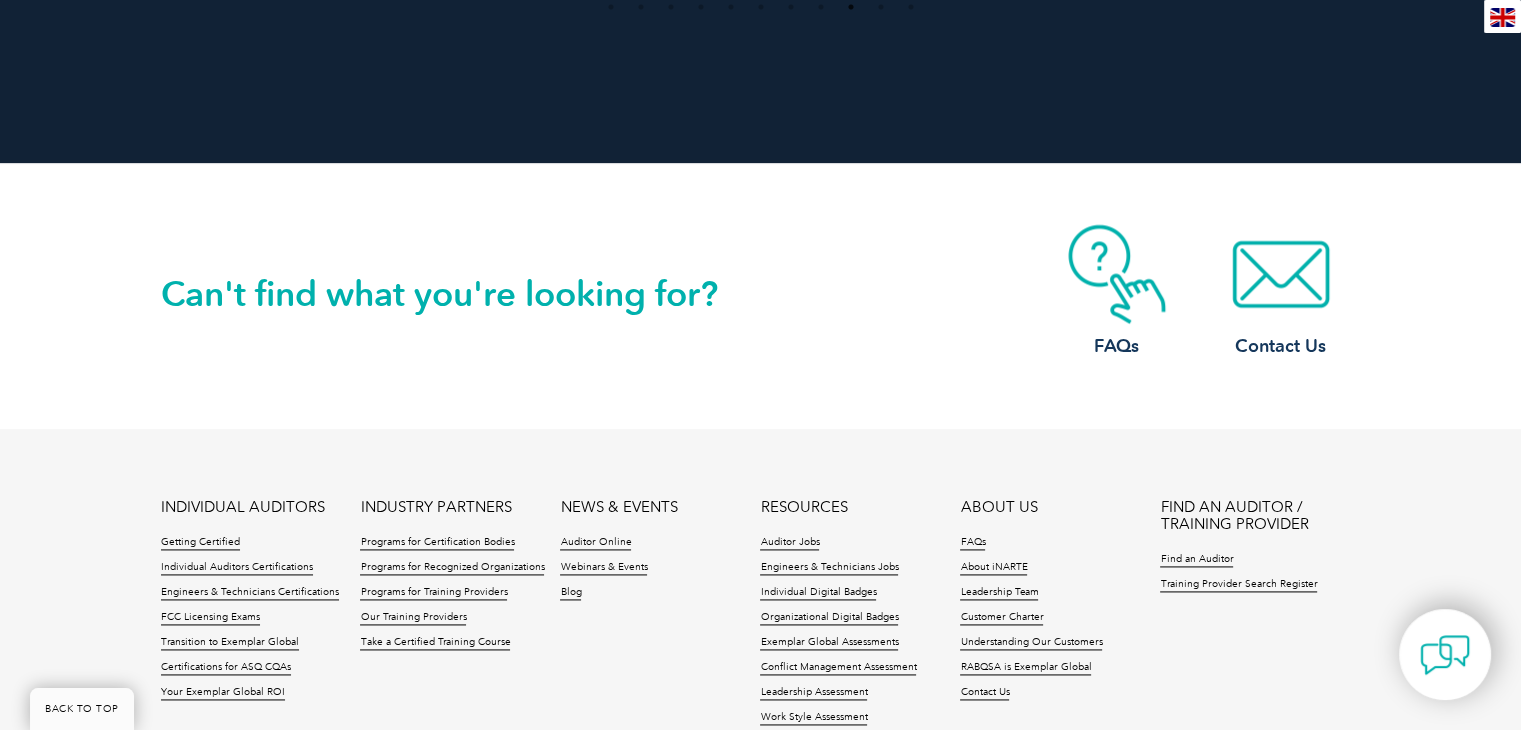 scroll, scrollTop: 2886, scrollLeft: 0, axis: vertical 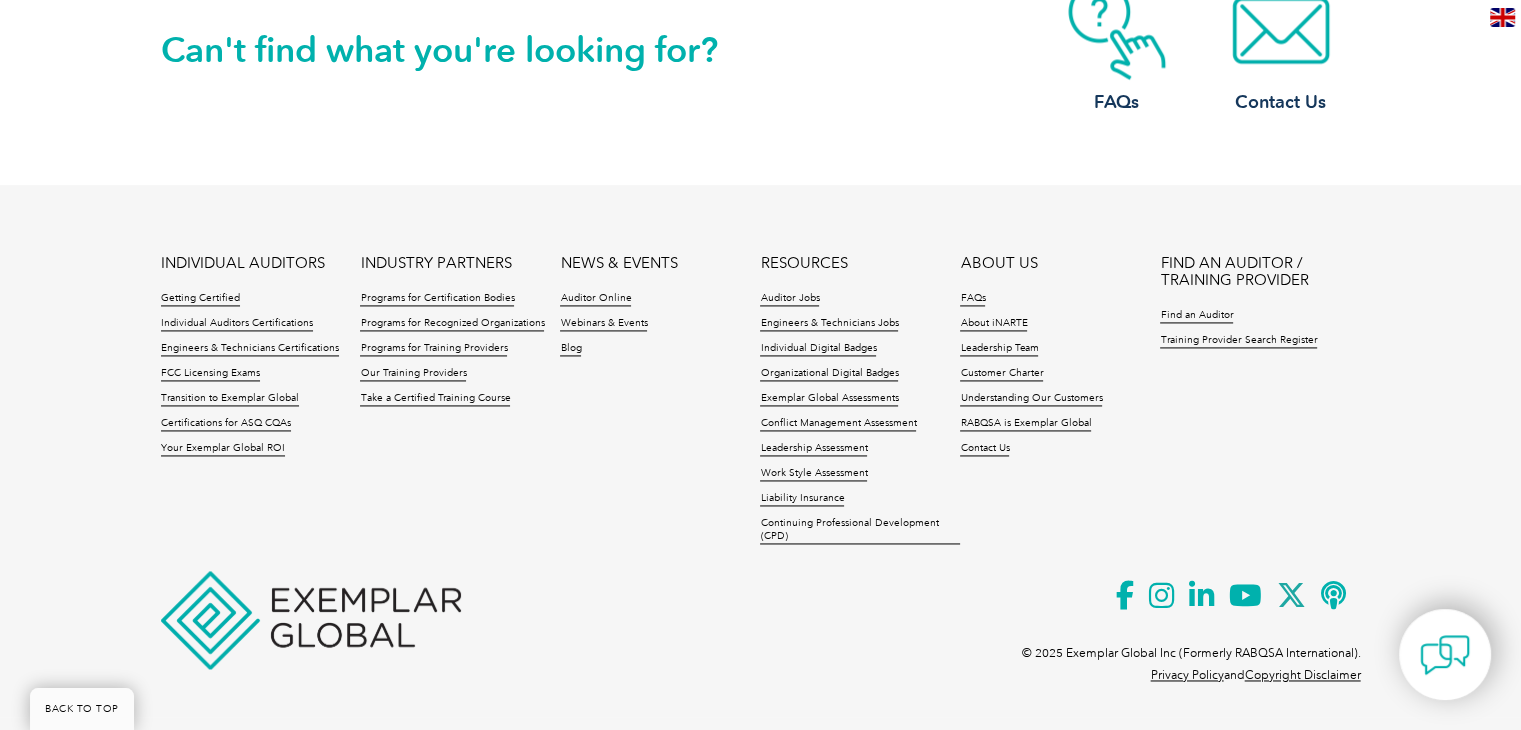 click on "INDIVIDUAL AUDITORS     Getting Certified   Individual Auditors Certifications   Engineers & Technicians Certifications   FCC Licensing Exams   Transition to Exemplar Global   Certifications for ASQ CQAs   Your Exemplar Global ROI       INDUSTRY PARTNERS     Programs for Certification Bodies   Programs for Recognized Organizations   Programs for Training Providers   Our Training Providers   Take a Certified Training Course       NEWS & EVENTS     Auditor Online   Webinars & Events   Blog       RESOURCES     Auditor Jobs   Engineers & Technicians Jobs   Individual Digital Badges   Organizational Digital Badges   Exemplar Global Assessments   Conflict Management Assessment   Leadership Assessment   Work Style Assessment   Liability Insurance   Continuing Professional Development (CPD)       ABOUT US     FAQs   About iNARTE   Leadership Team   Customer Charter   Understanding Our Customers   RABQSA is Exemplar Global   Contact Us       FIND AN AUDITOR / TRAINING PROVIDER     Find an Auditor" at bounding box center [761, 405] 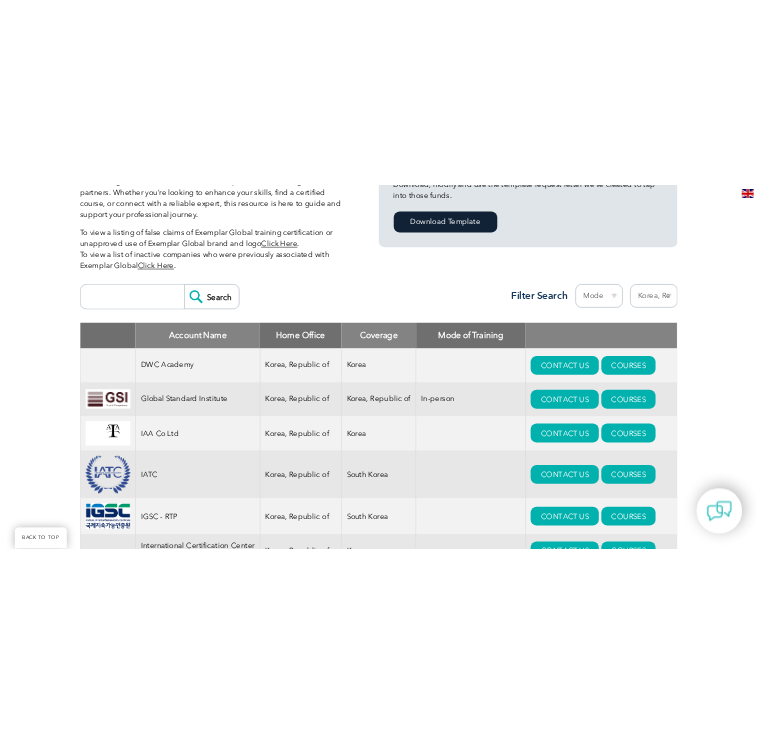 scroll, scrollTop: 638, scrollLeft: 0, axis: vertical 